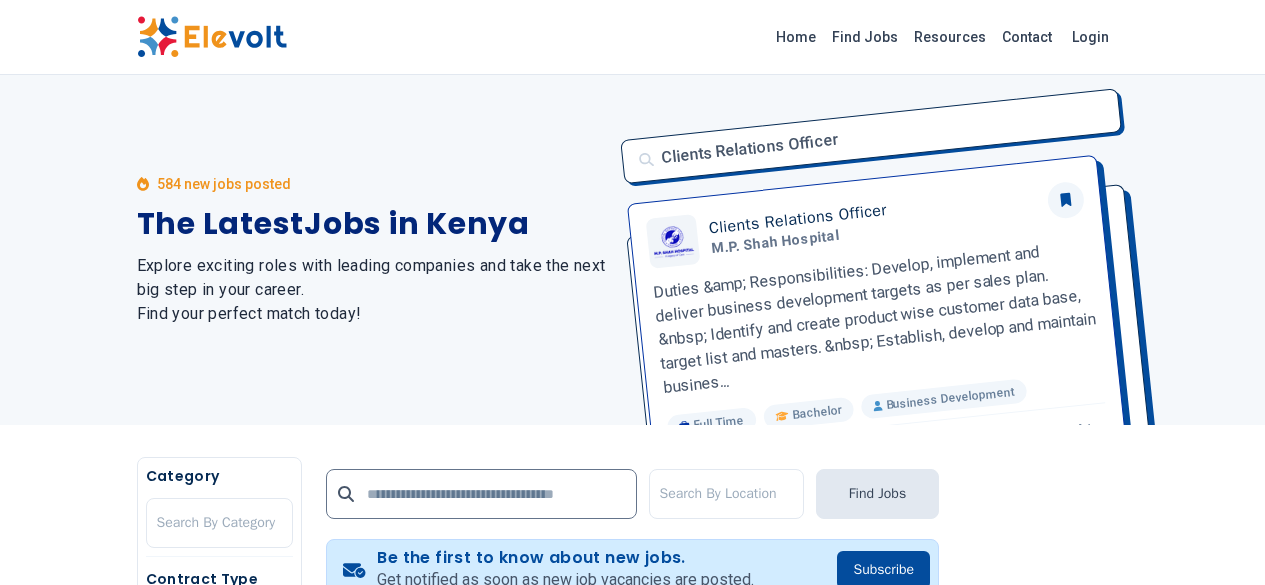 scroll, scrollTop: 0, scrollLeft: 0, axis: both 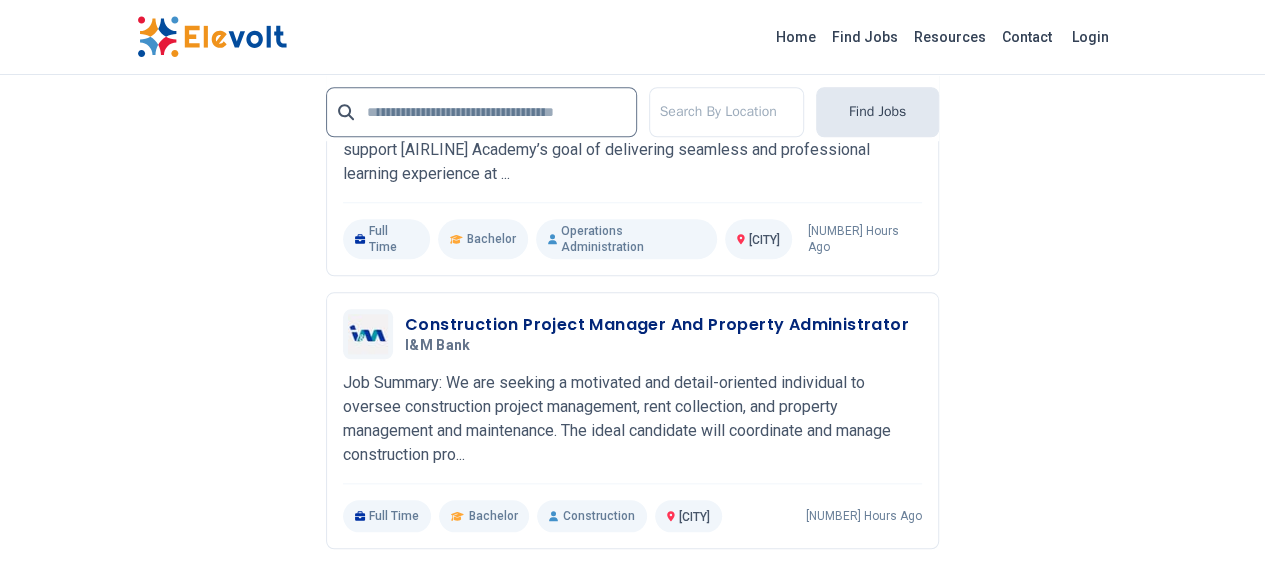 click on "[NUMBER]" at bounding box center (580, 549) 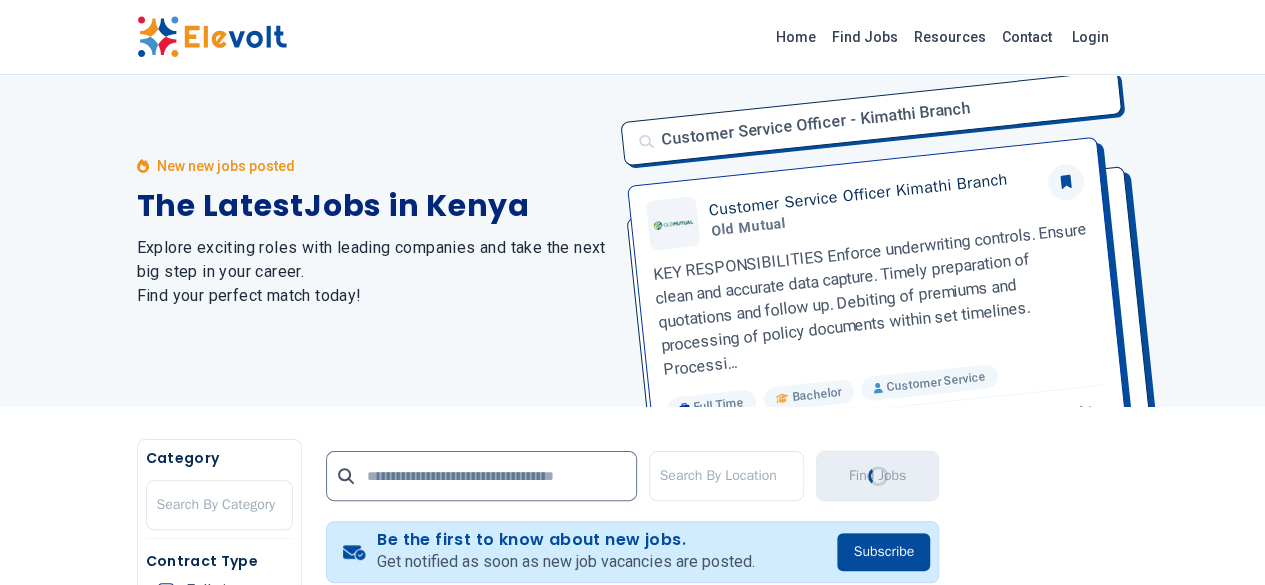 scroll, scrollTop: 0, scrollLeft: 0, axis: both 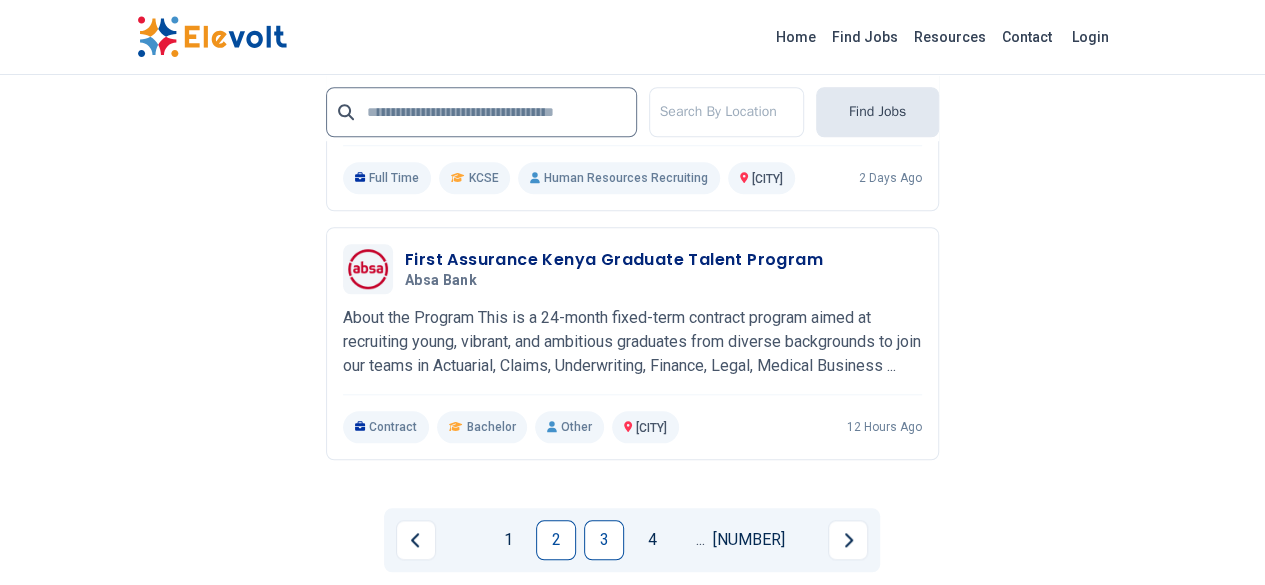 click on "3" at bounding box center [604, 508] 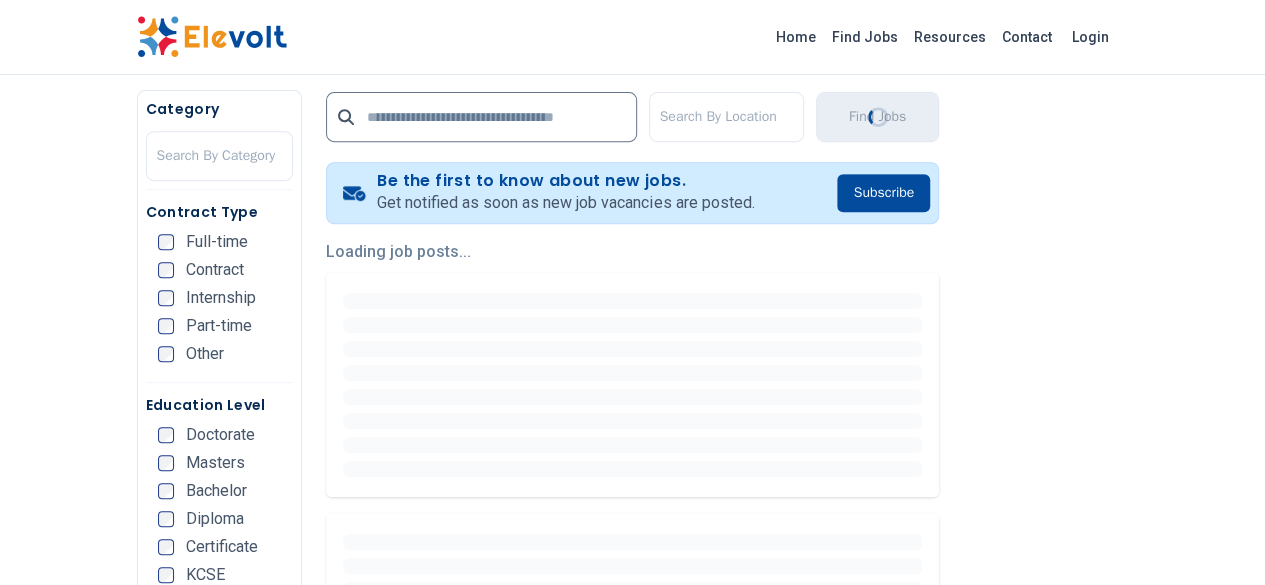 scroll, scrollTop: 400, scrollLeft: 0, axis: vertical 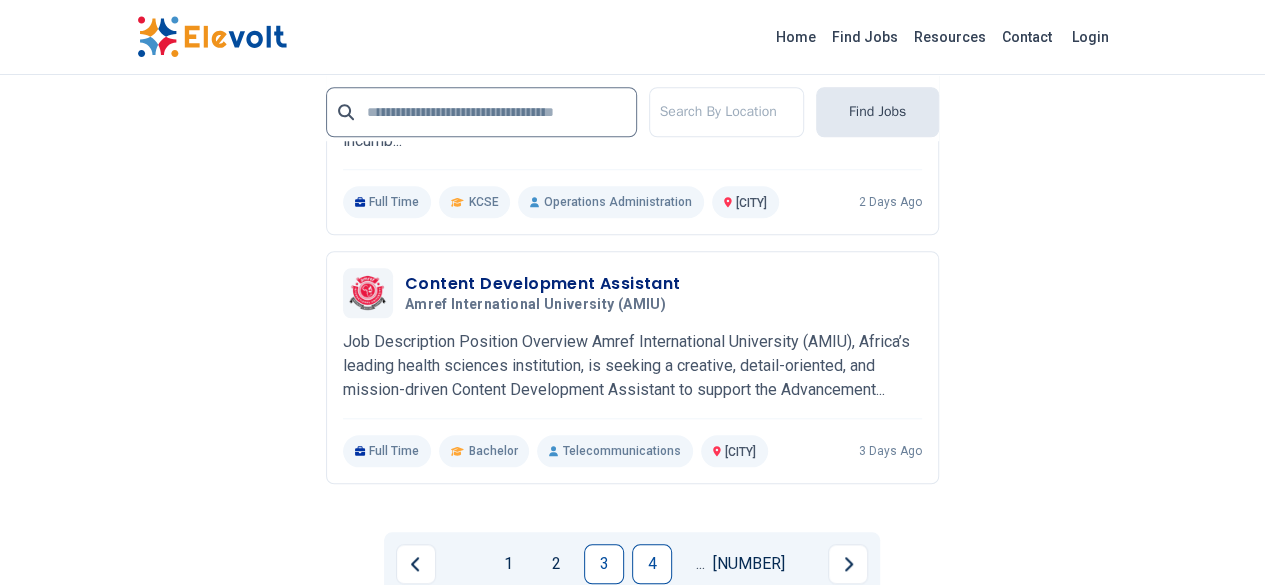 click on "•" at bounding box center [652, 540] 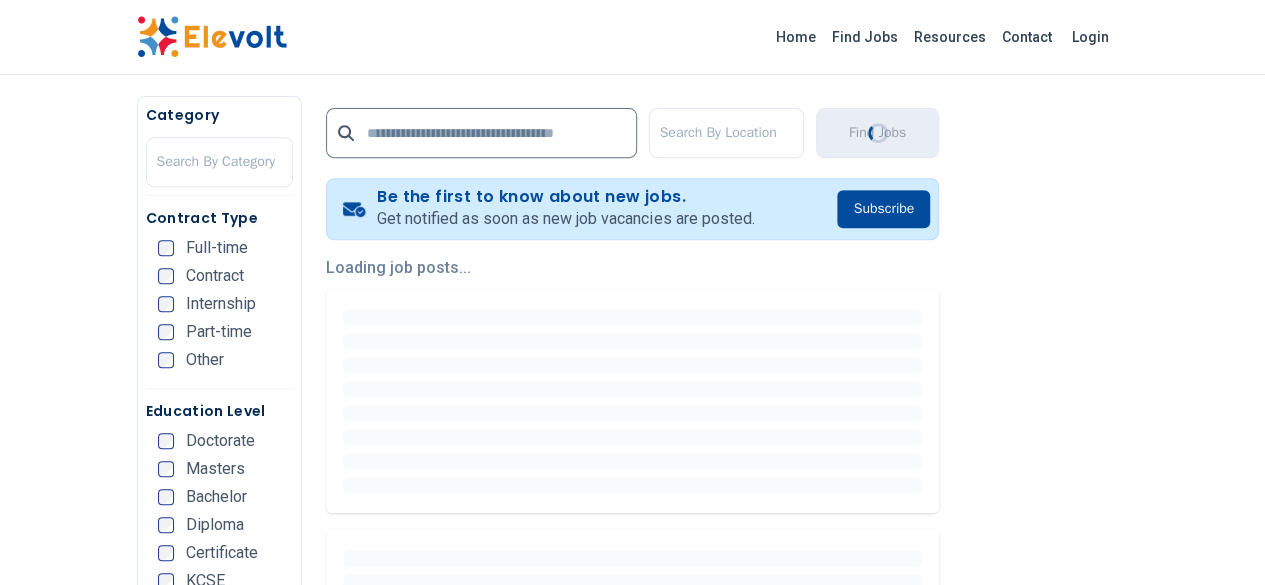 scroll, scrollTop: 400, scrollLeft: 0, axis: vertical 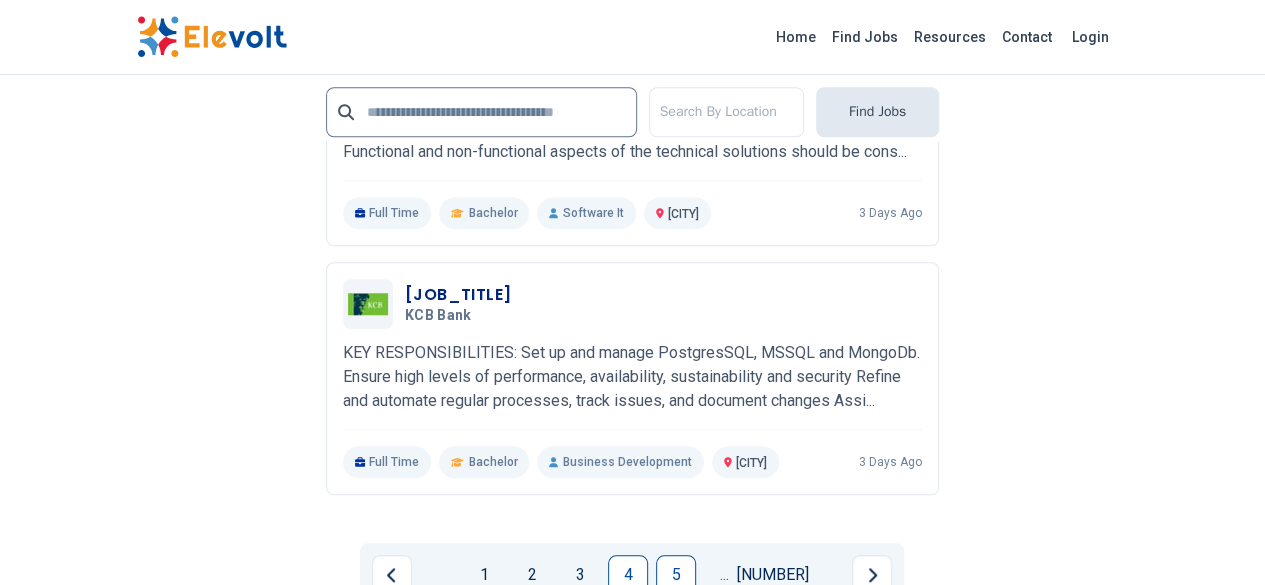 click on "5" at bounding box center [676, 535] 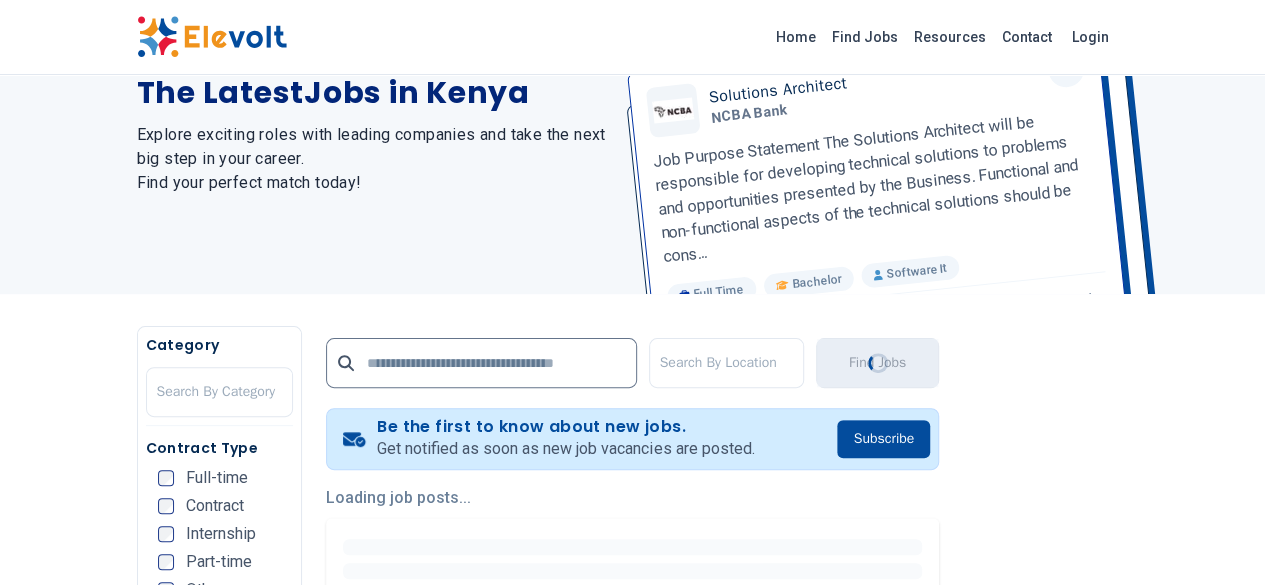 scroll, scrollTop: 400, scrollLeft: 0, axis: vertical 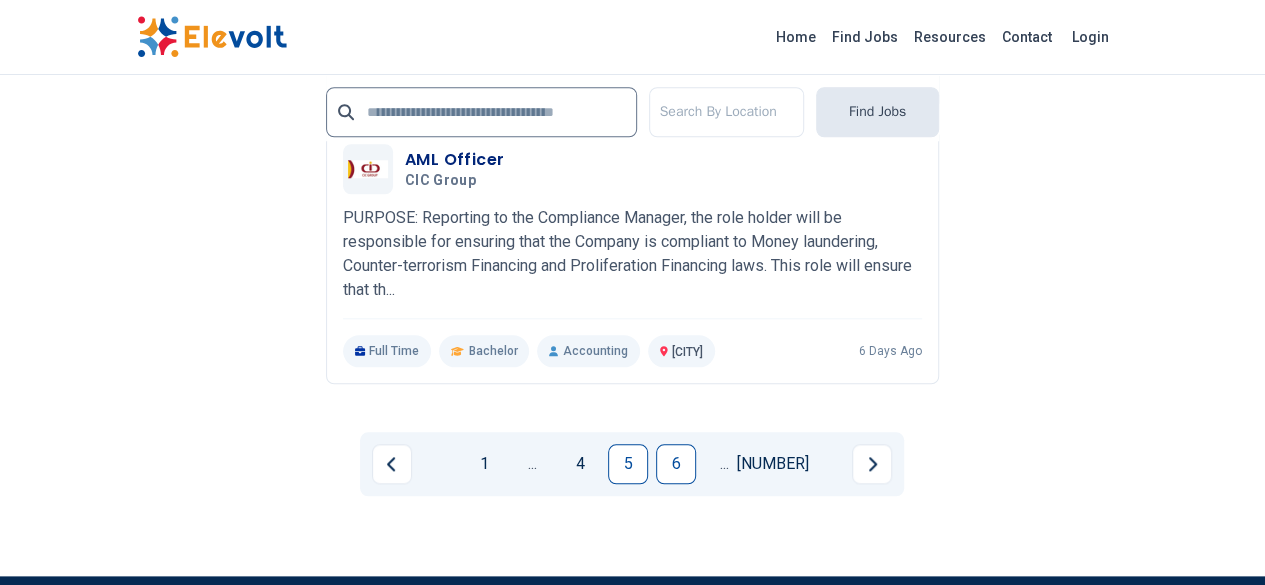 click on "6" at bounding box center (676, 456) 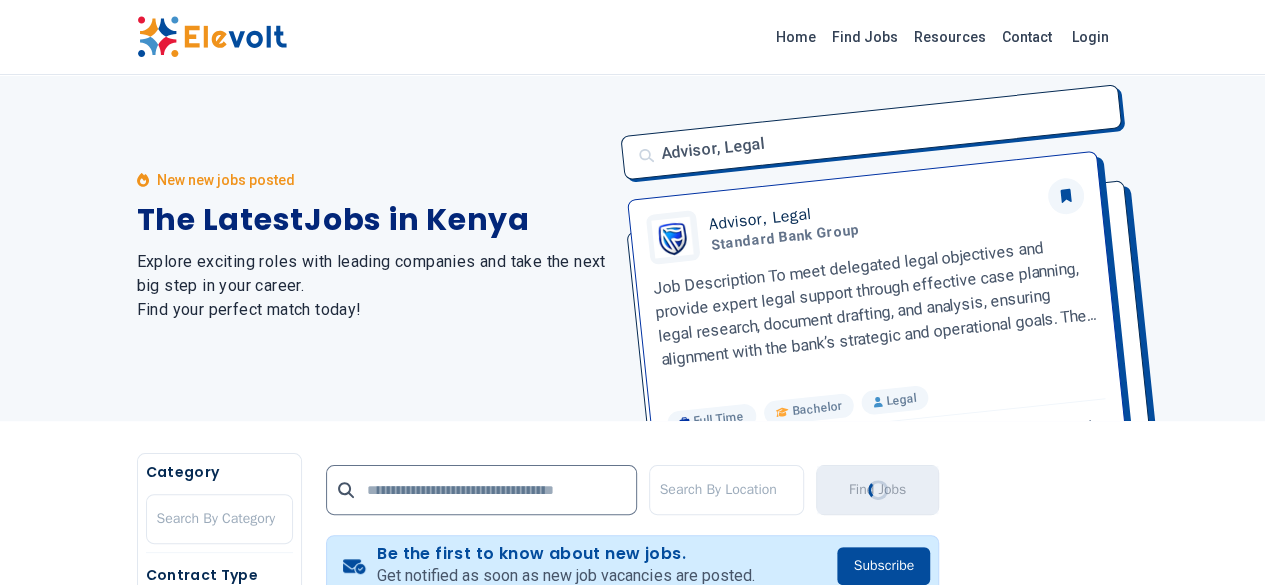 scroll, scrollTop: 0, scrollLeft: 0, axis: both 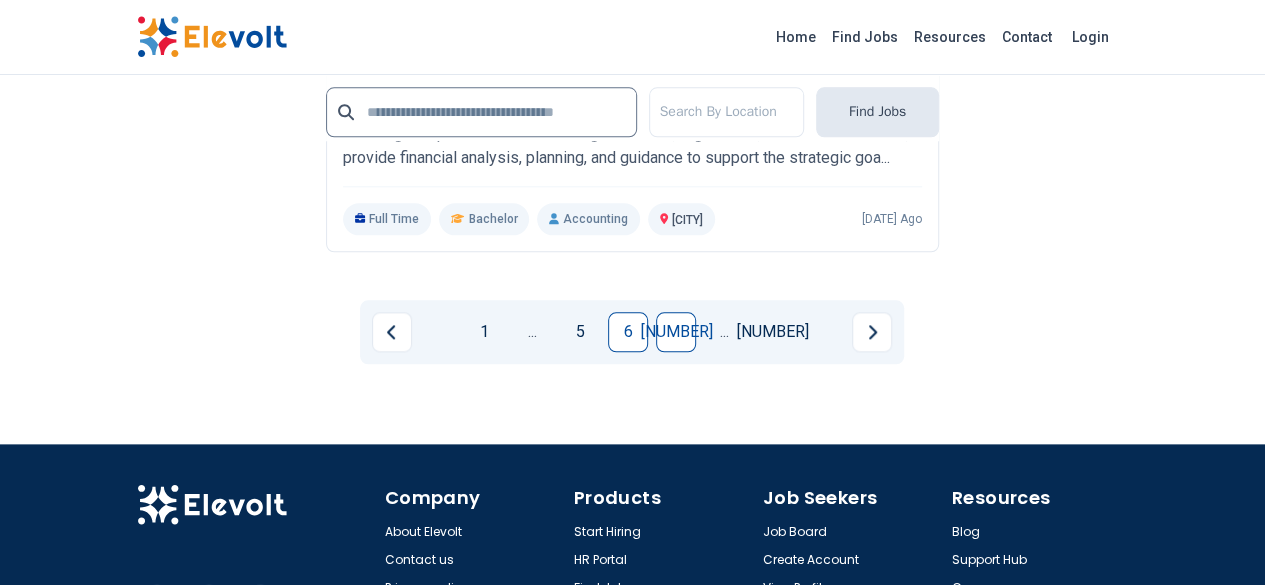 click on "7" at bounding box center [676, 404] 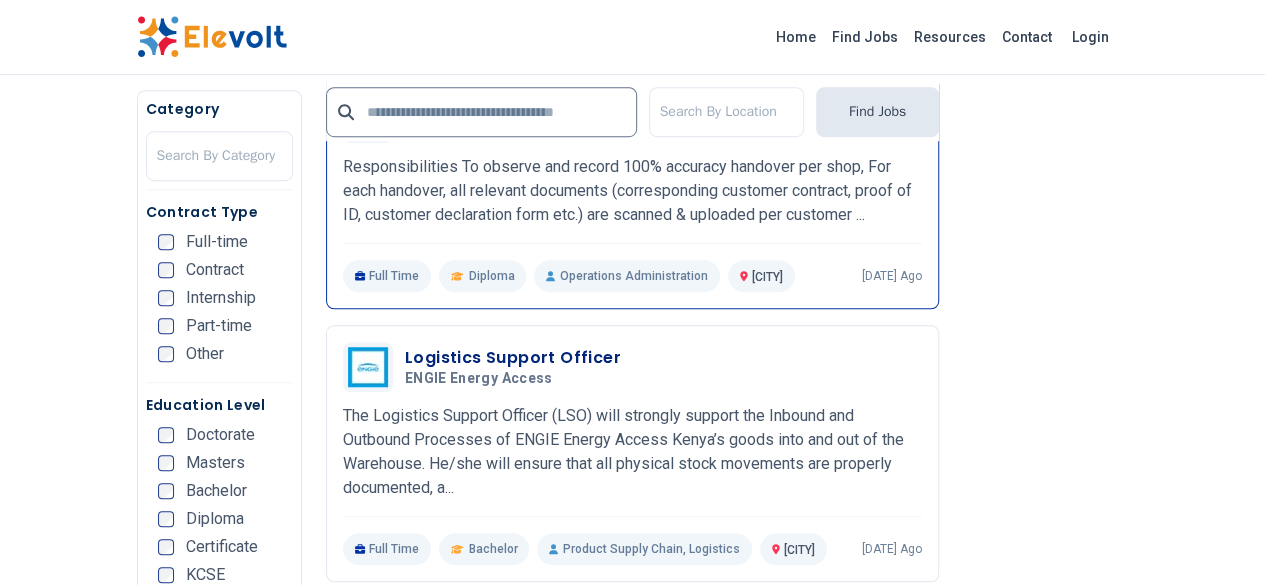 scroll, scrollTop: 600, scrollLeft: 0, axis: vertical 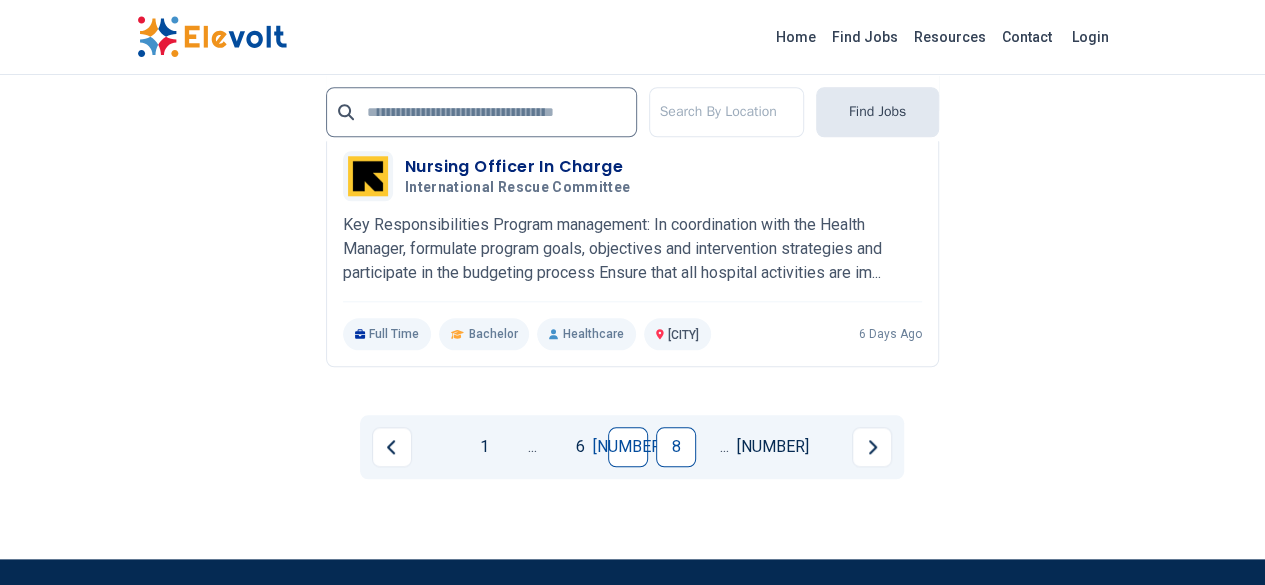 click on "8" at bounding box center (676, 440) 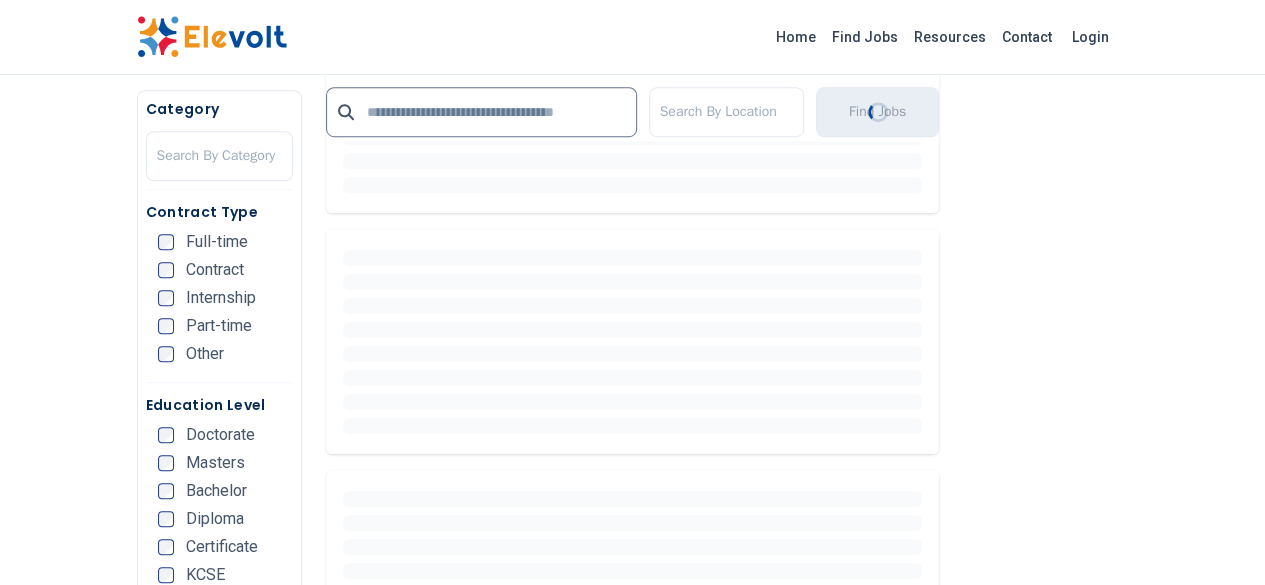 scroll, scrollTop: 700, scrollLeft: 0, axis: vertical 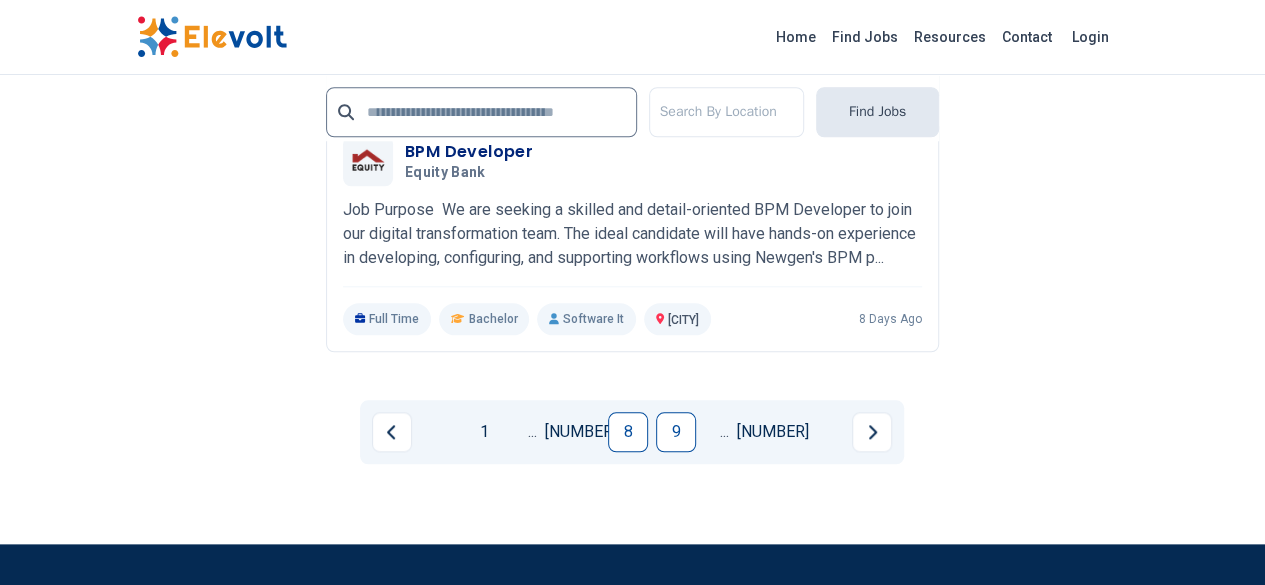 click on "[NUMBER]" at bounding box center [676, 424] 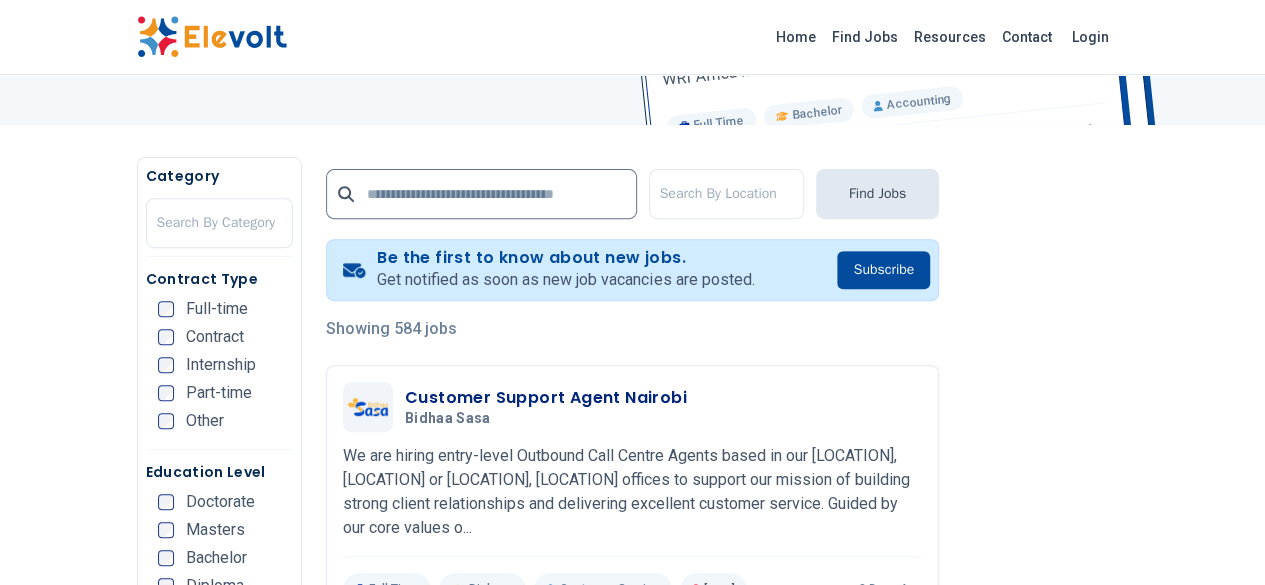 scroll, scrollTop: 484, scrollLeft: 0, axis: vertical 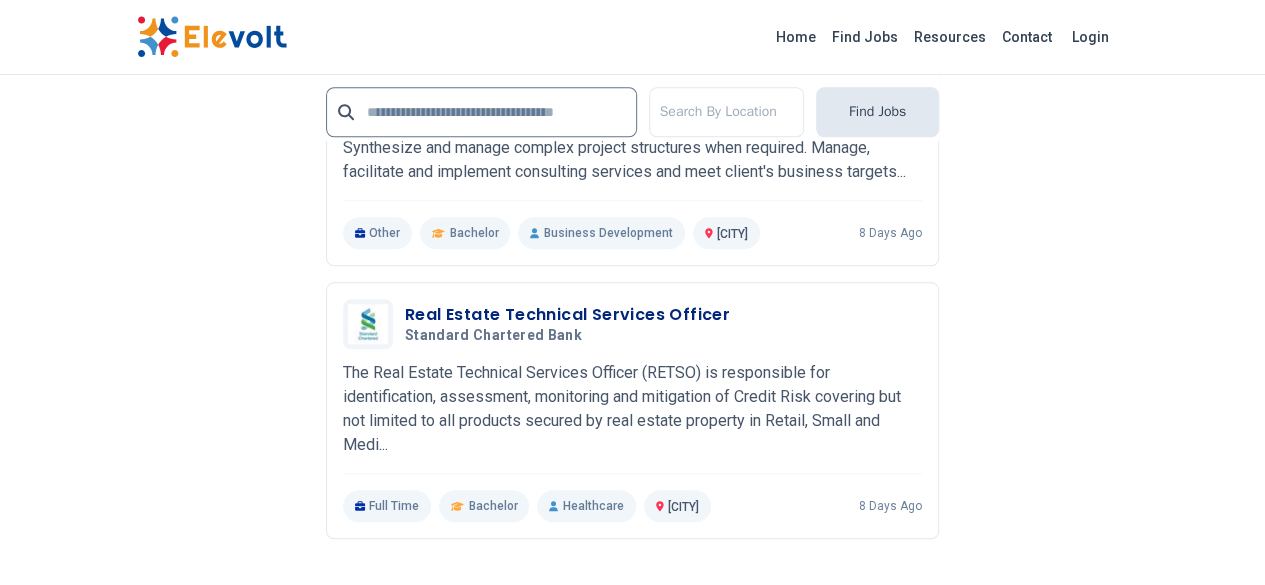 click on "10" at bounding box center [676, 595] 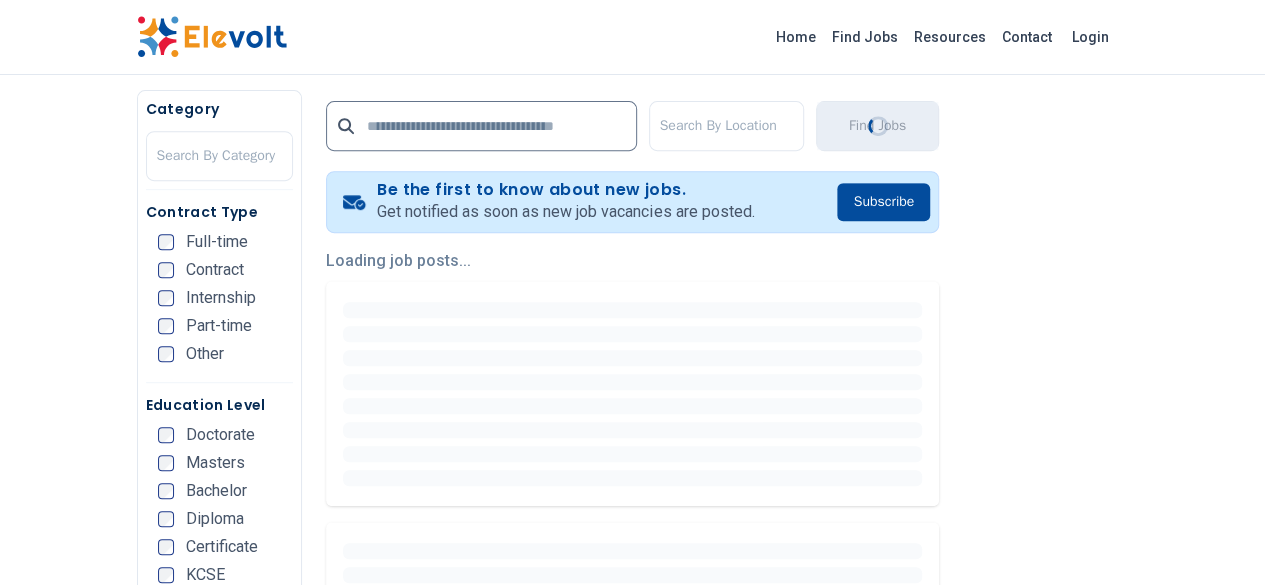 scroll, scrollTop: 400, scrollLeft: 0, axis: vertical 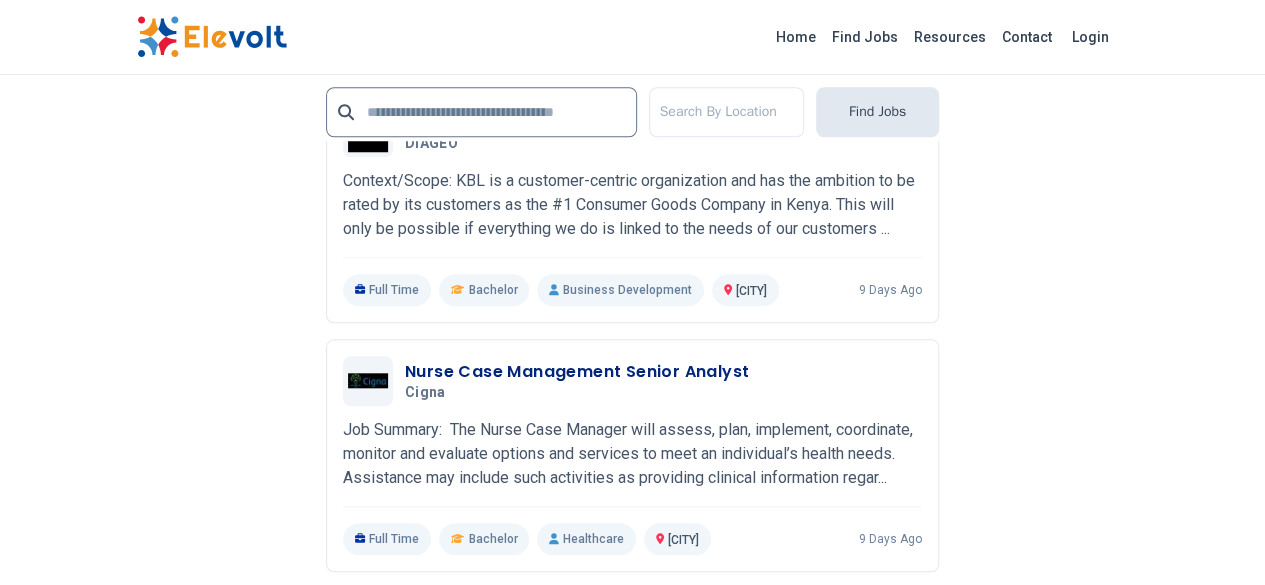 click on "11" at bounding box center [676, 643] 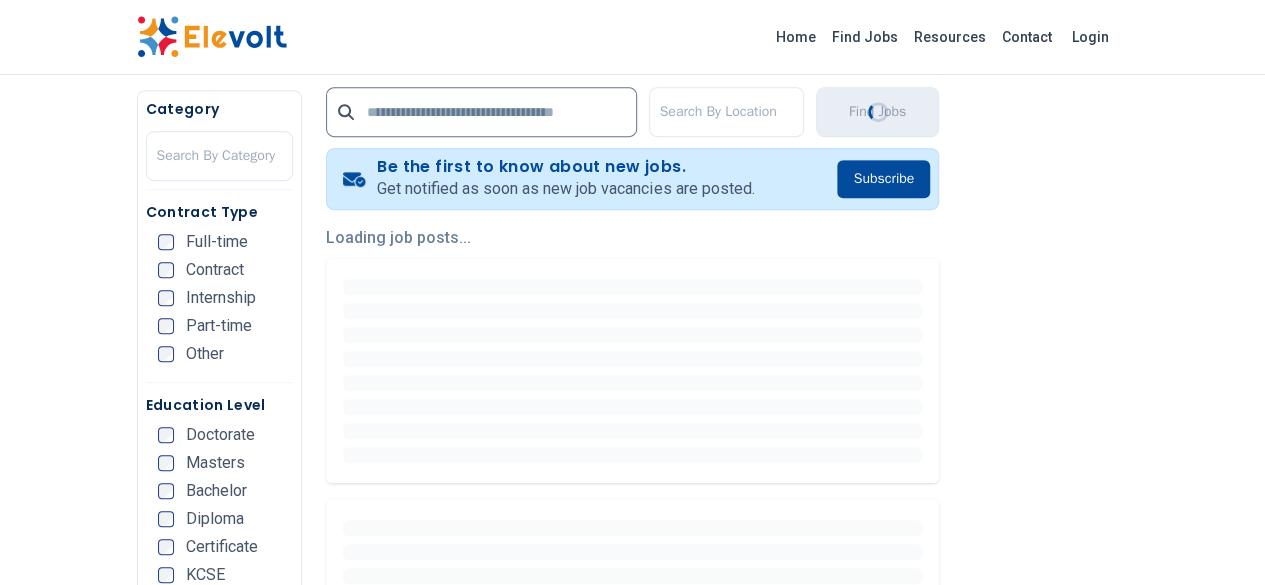 scroll, scrollTop: 400, scrollLeft: 0, axis: vertical 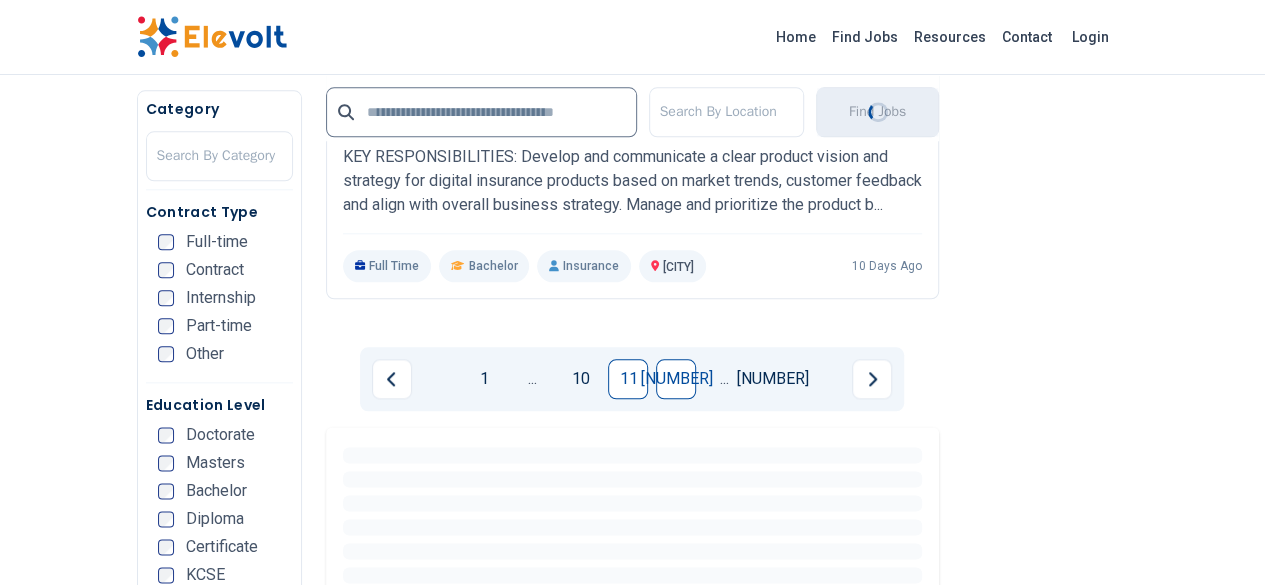 click on "12" at bounding box center (676, 387) 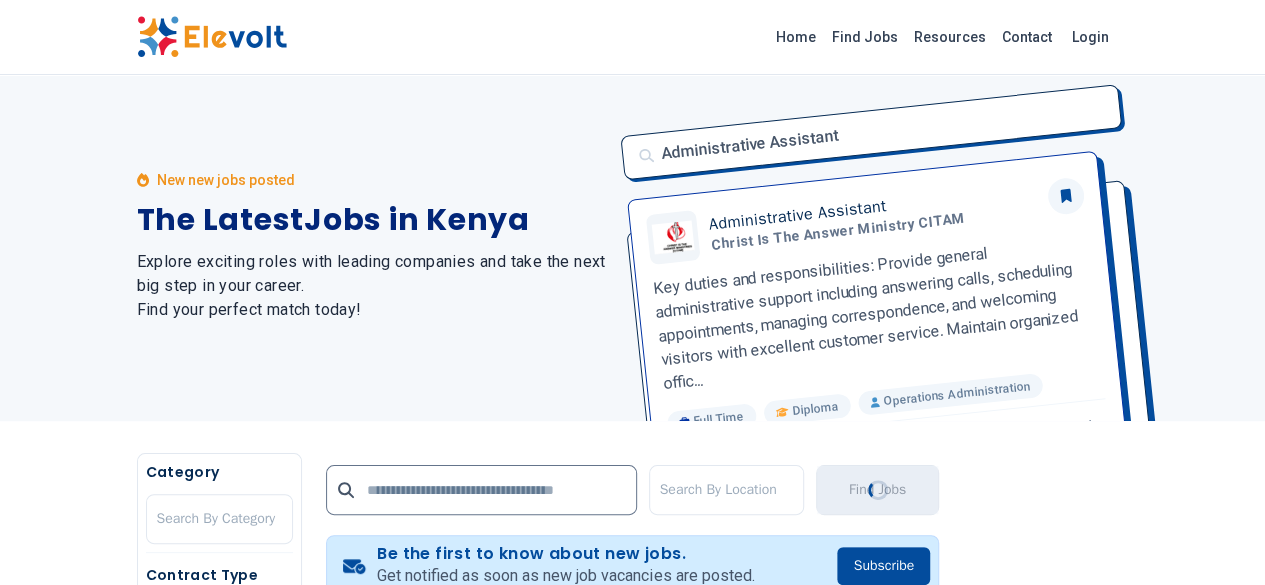 scroll, scrollTop: 0, scrollLeft: 0, axis: both 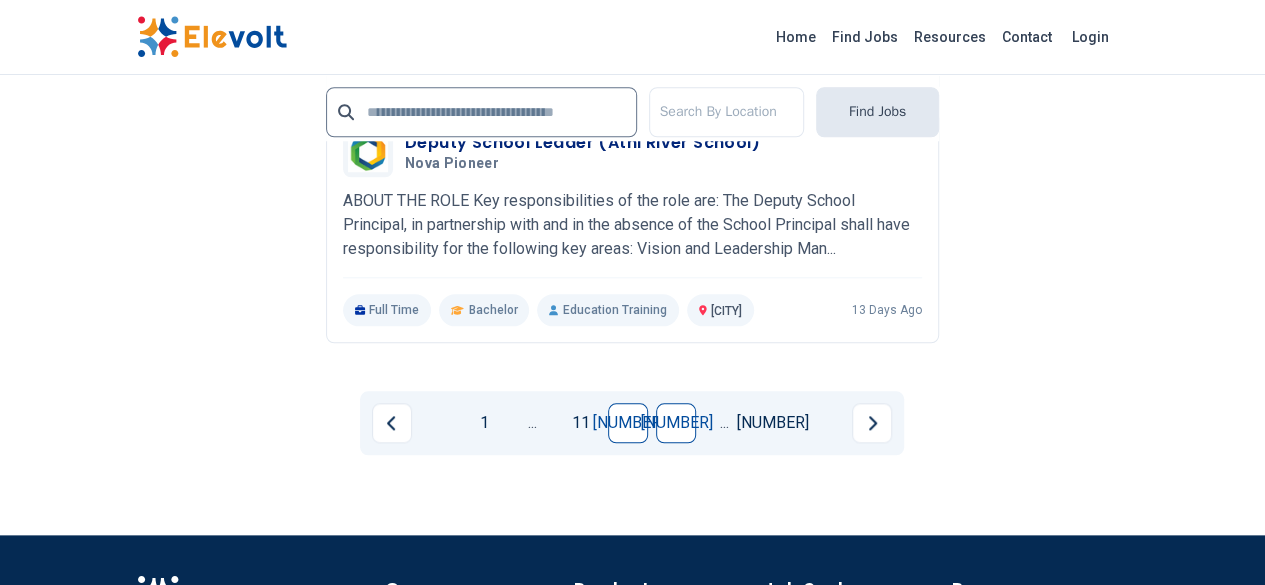 click on "13" at bounding box center [676, 423] 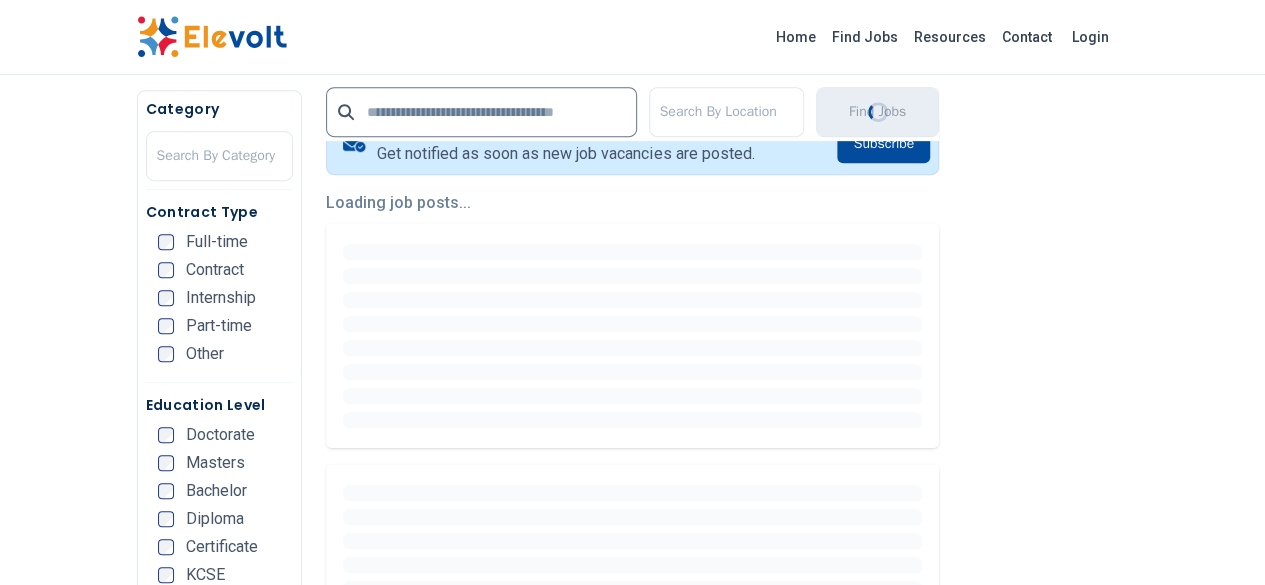 scroll, scrollTop: 700, scrollLeft: 0, axis: vertical 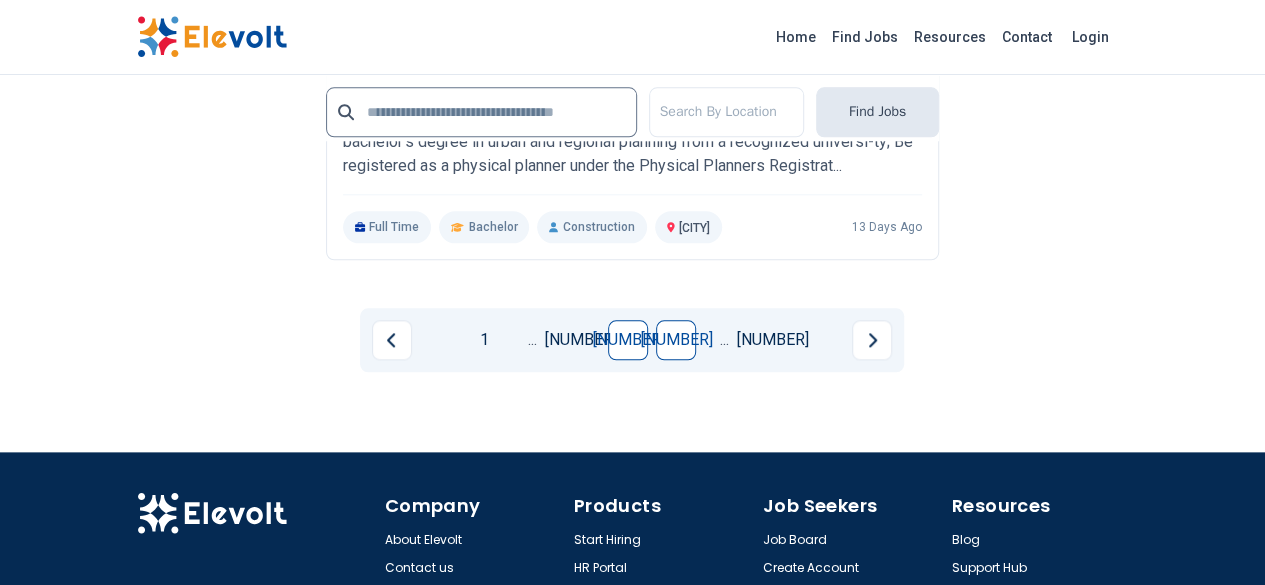 click on "[NUMBER]" at bounding box center (676, 284) 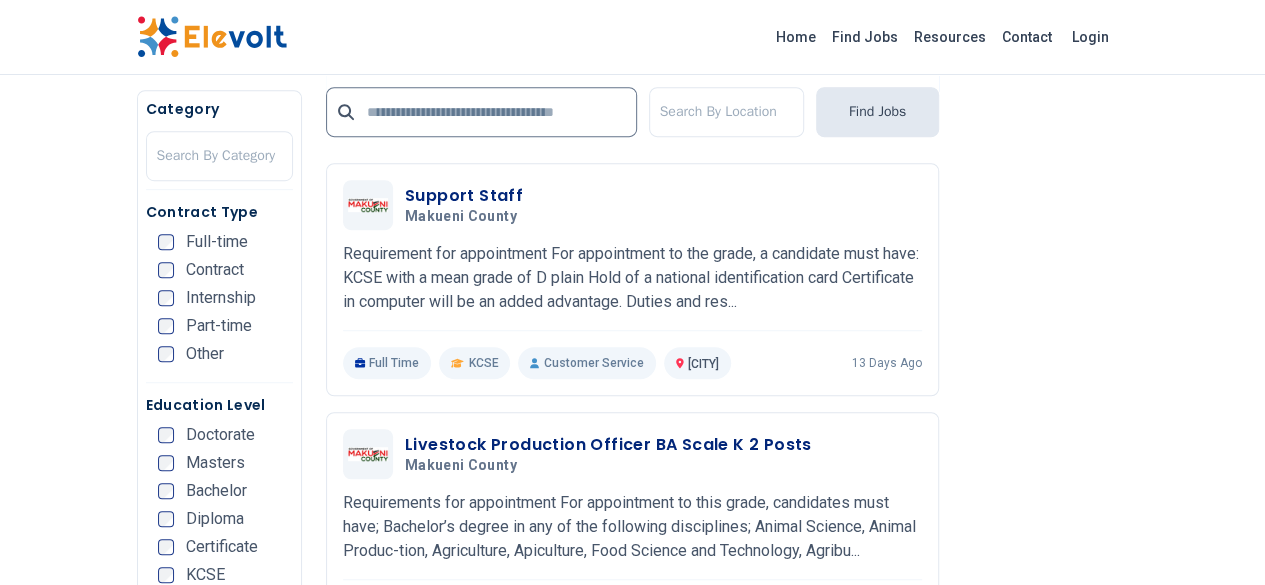 scroll, scrollTop: 600, scrollLeft: 0, axis: vertical 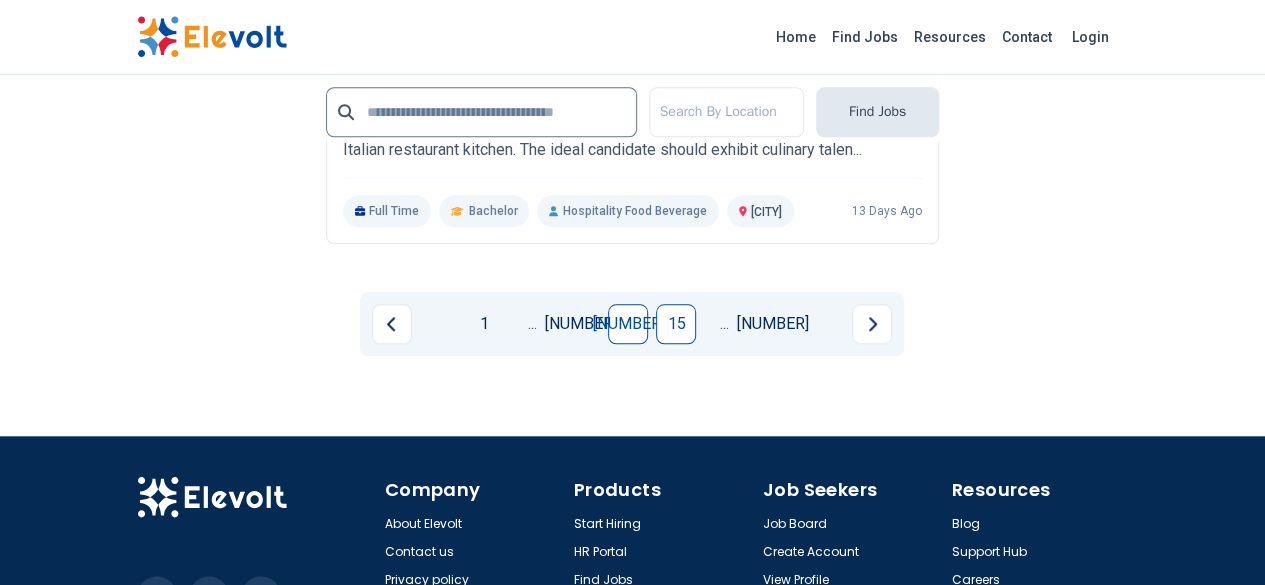 click on "••" at bounding box center [676, 340] 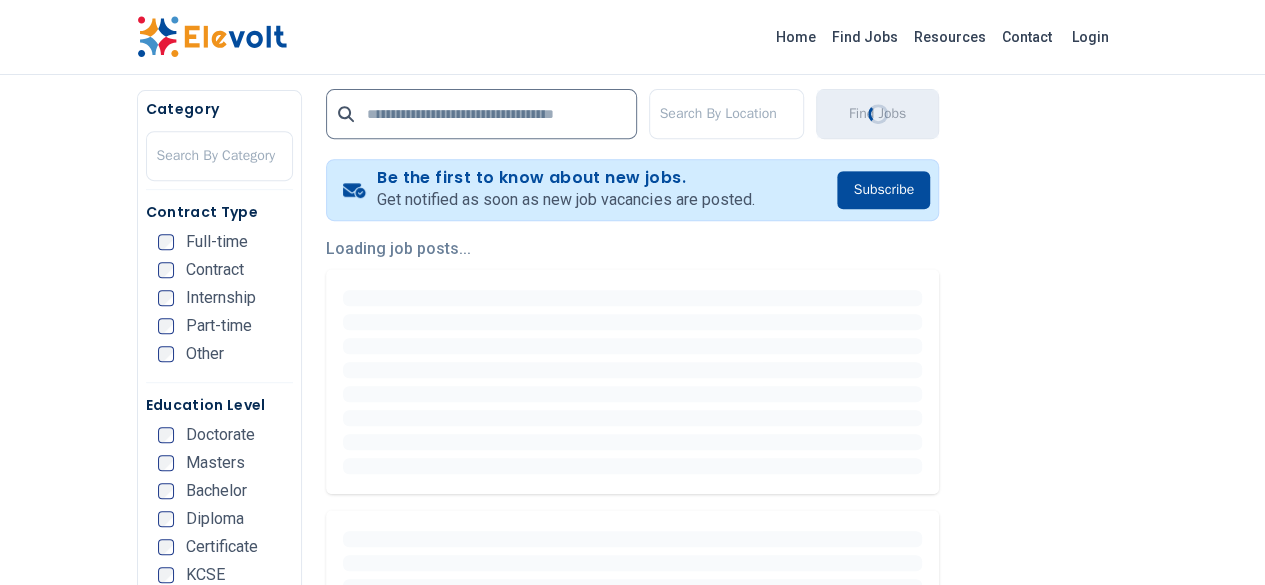 scroll, scrollTop: 0, scrollLeft: 0, axis: both 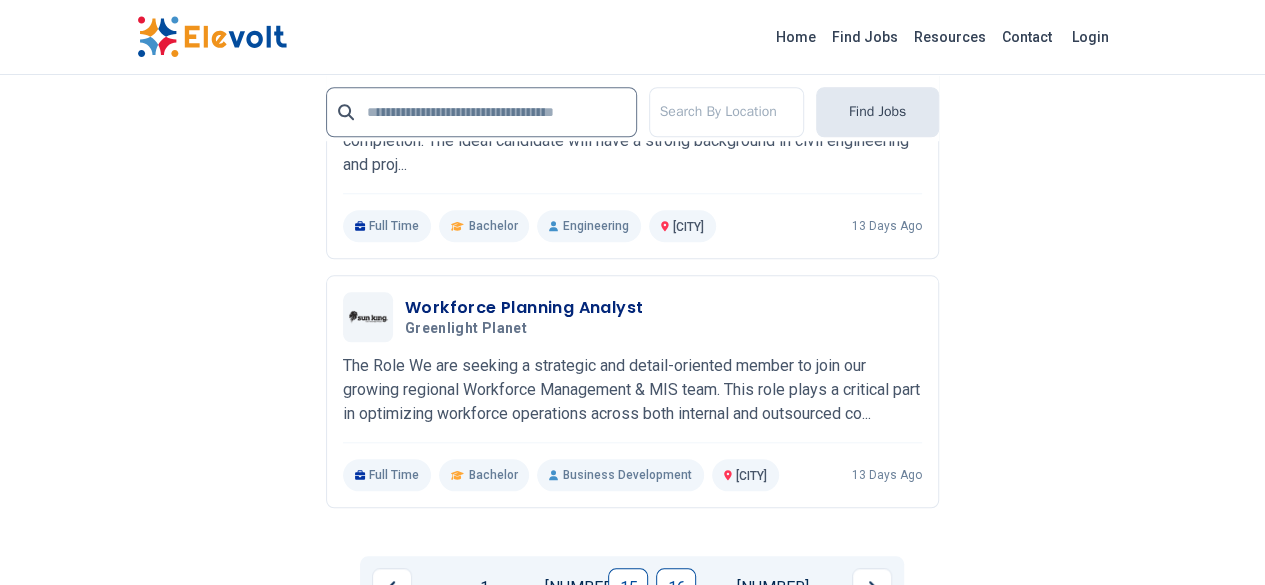 click on "16" at bounding box center [676, 588] 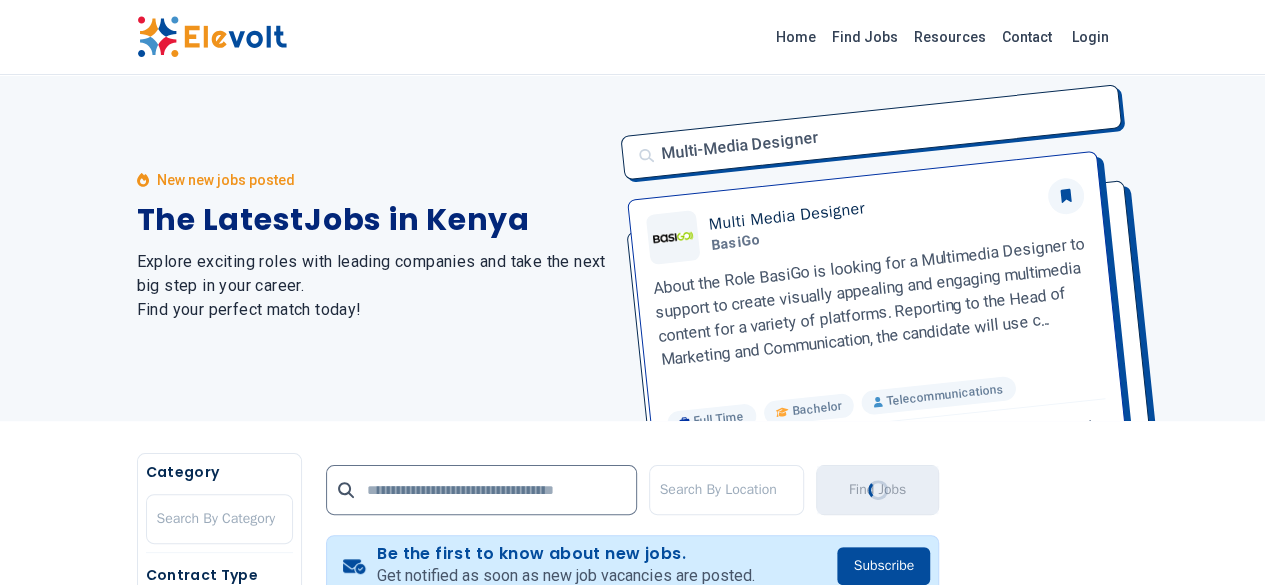 scroll, scrollTop: 0, scrollLeft: 0, axis: both 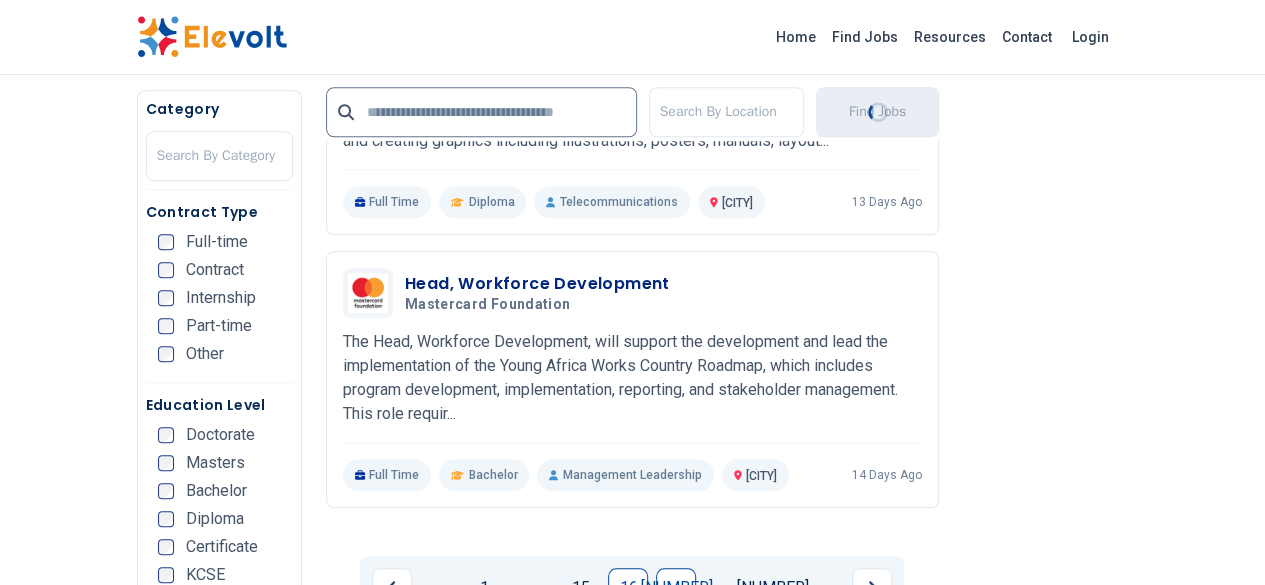 click on "17" at bounding box center [676, 564] 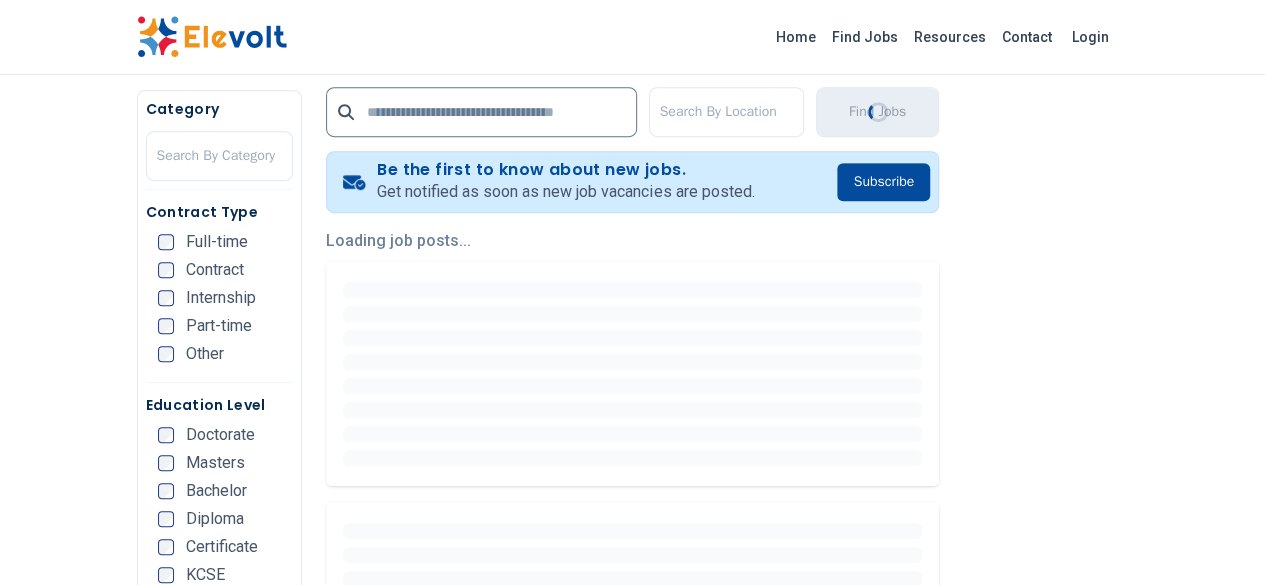 scroll, scrollTop: 400, scrollLeft: 0, axis: vertical 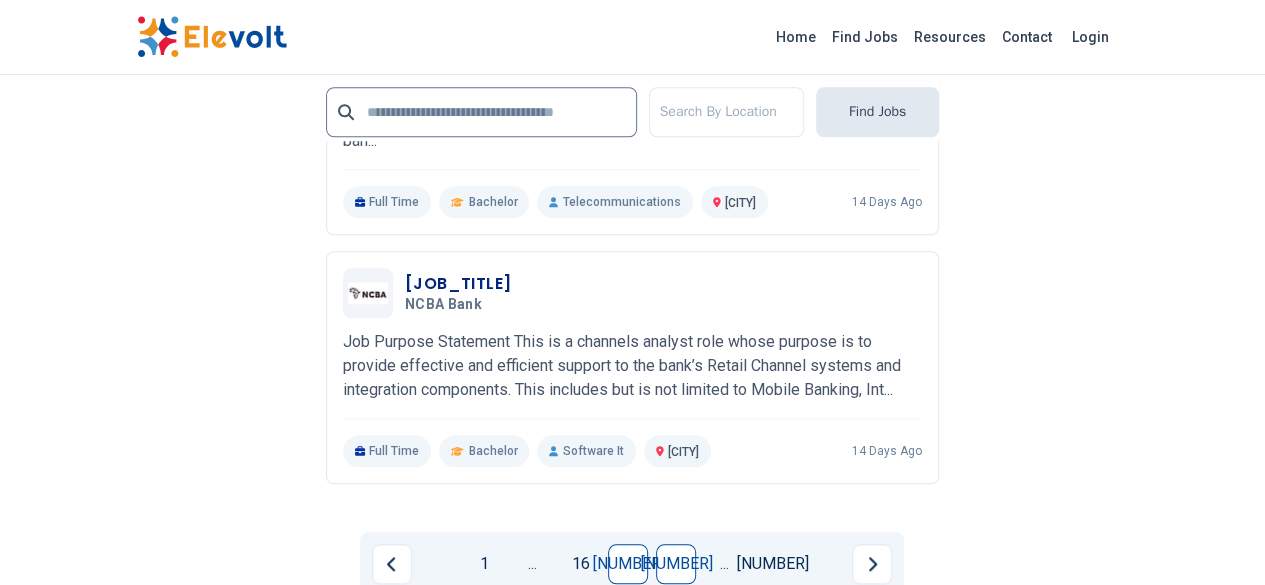 click on "[NUMBER]" at bounding box center [676, 548] 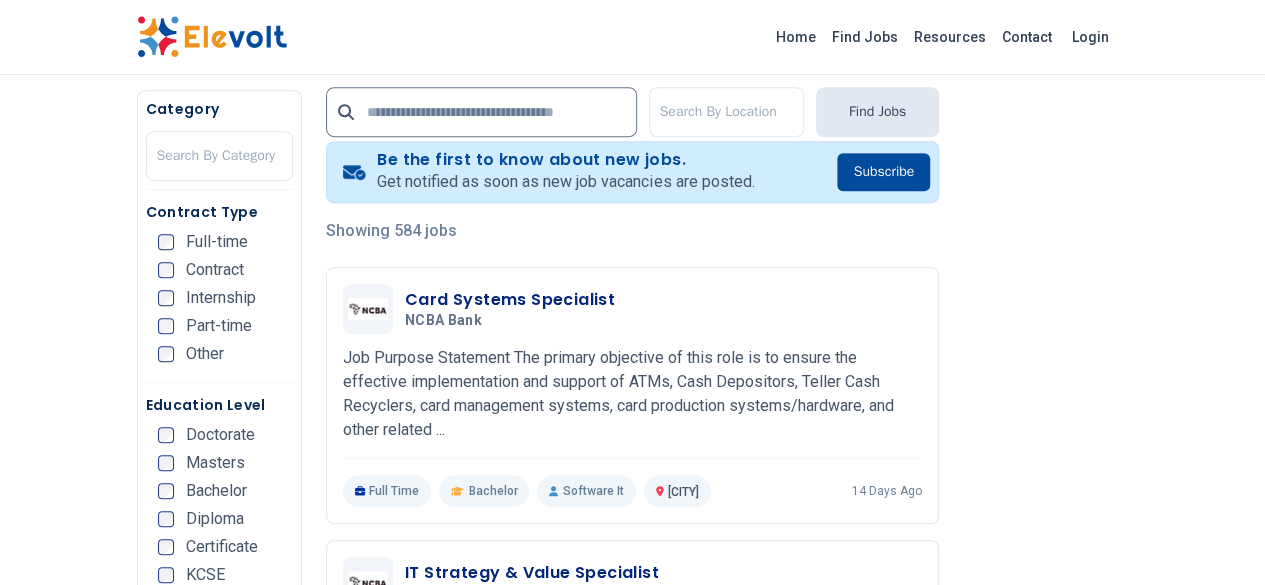 scroll, scrollTop: 400, scrollLeft: 0, axis: vertical 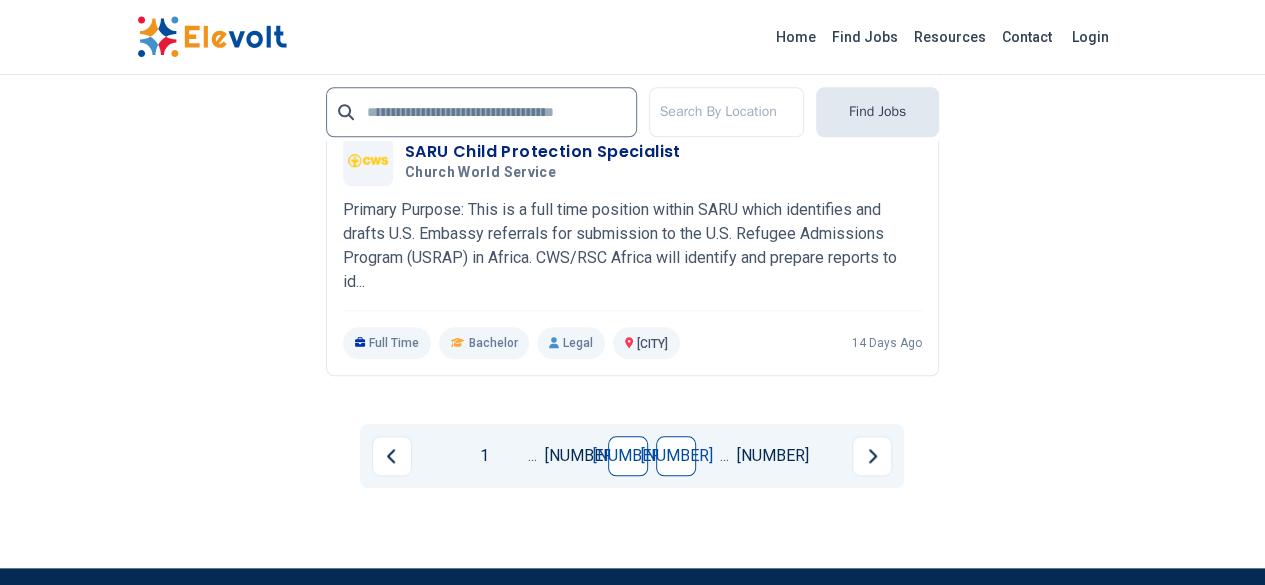 click on "19" at bounding box center [676, 440] 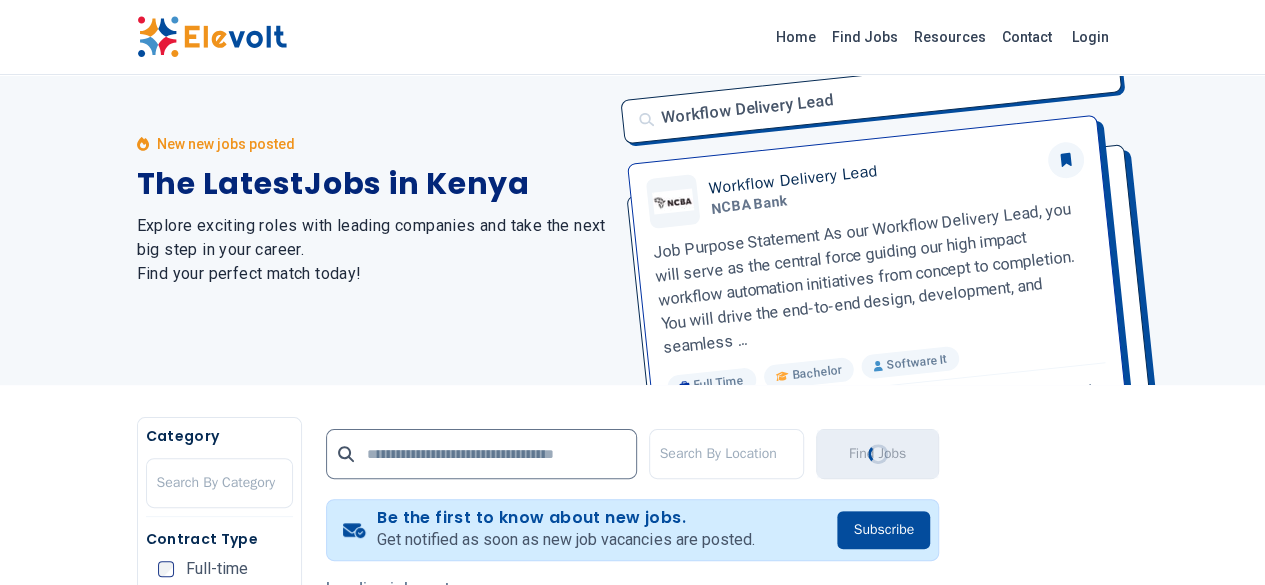 scroll, scrollTop: 0, scrollLeft: 0, axis: both 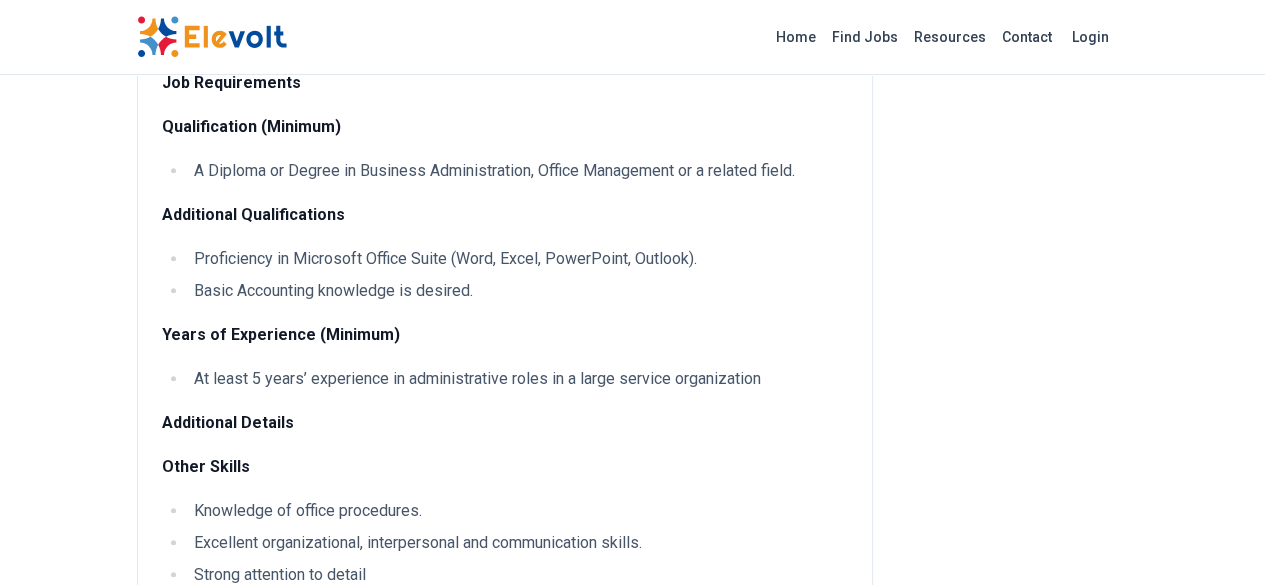 drag, startPoint x: 854, startPoint y: 250, endPoint x: 831, endPoint y: 235, distance: 27.45906 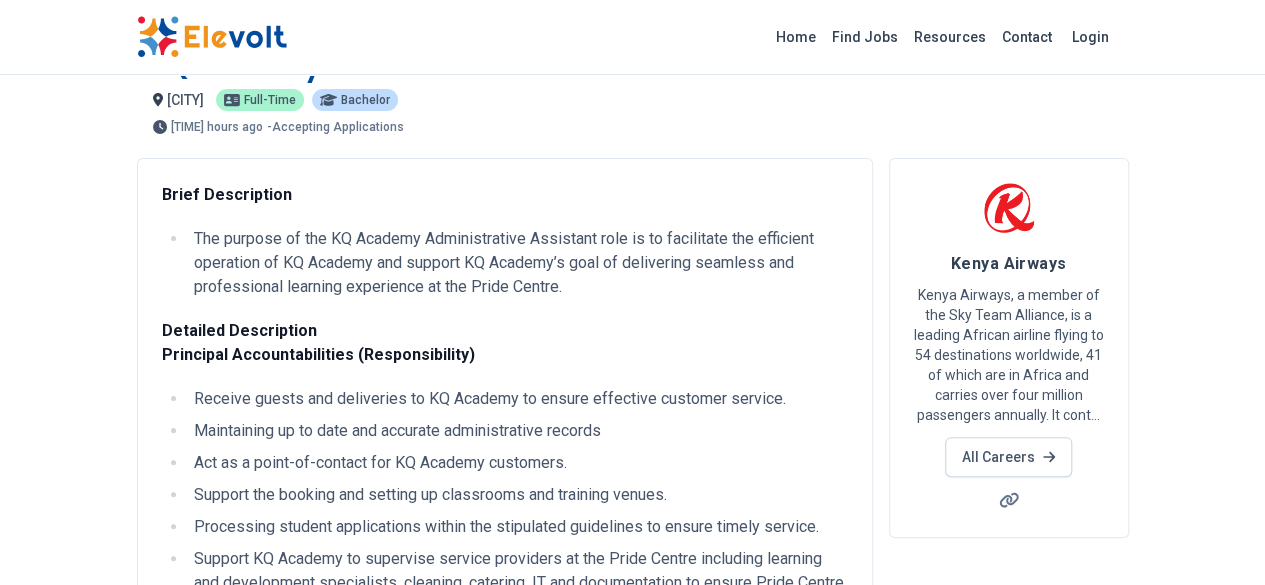 scroll, scrollTop: 0, scrollLeft: 0, axis: both 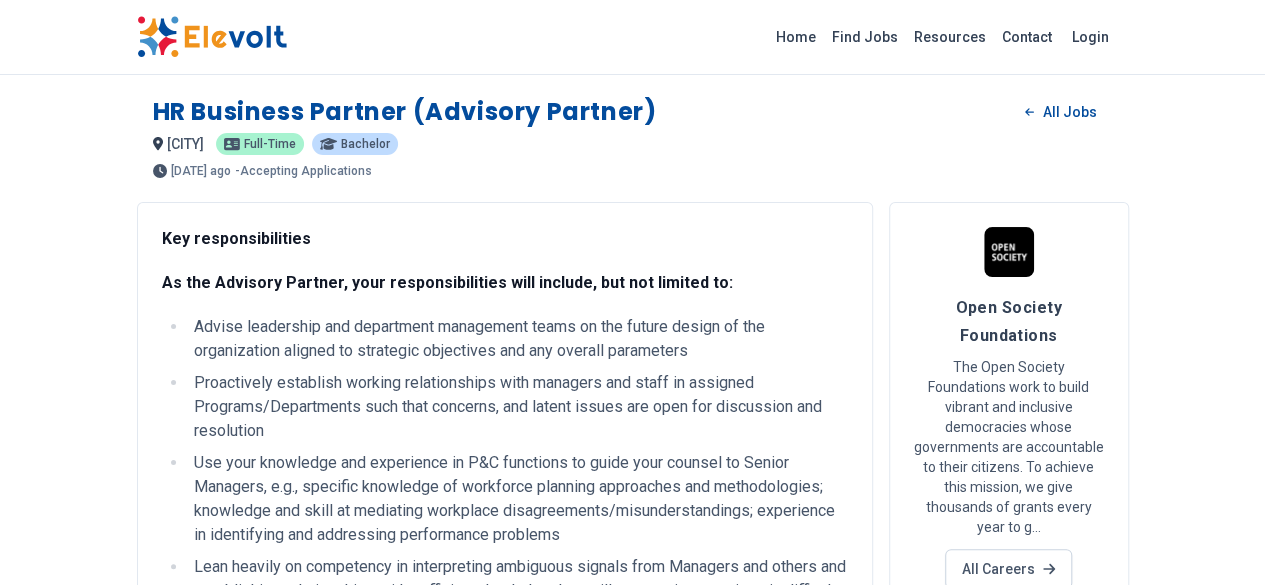 drag, startPoint x: 890, startPoint y: 183, endPoint x: 893, endPoint y: 153, distance: 30.149628 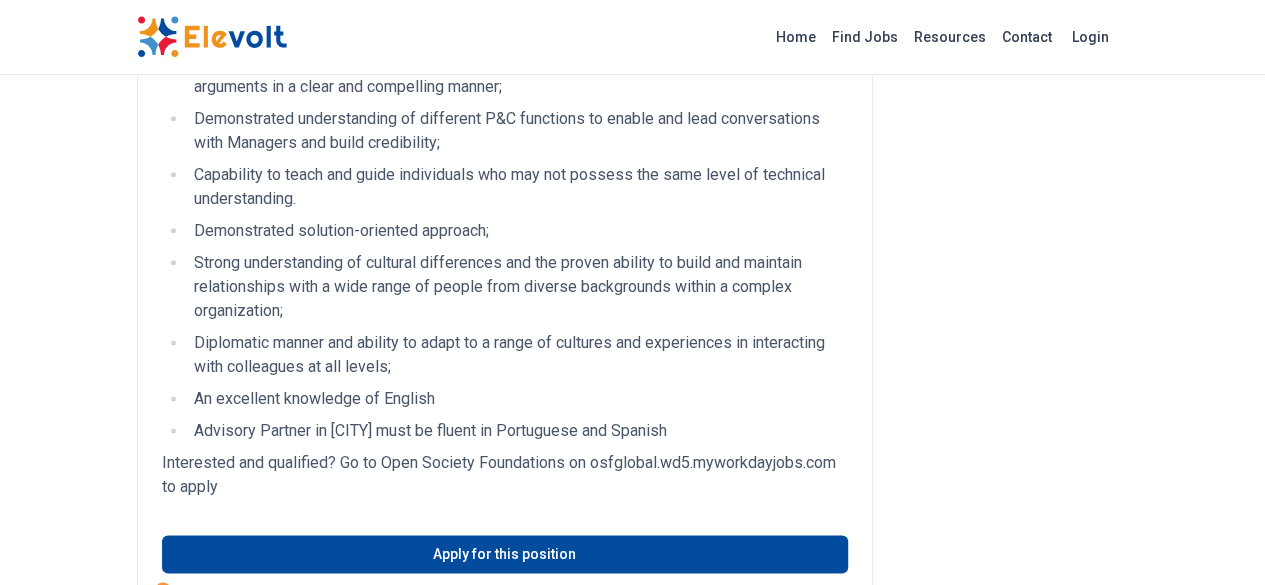 scroll, scrollTop: 1100, scrollLeft: 0, axis: vertical 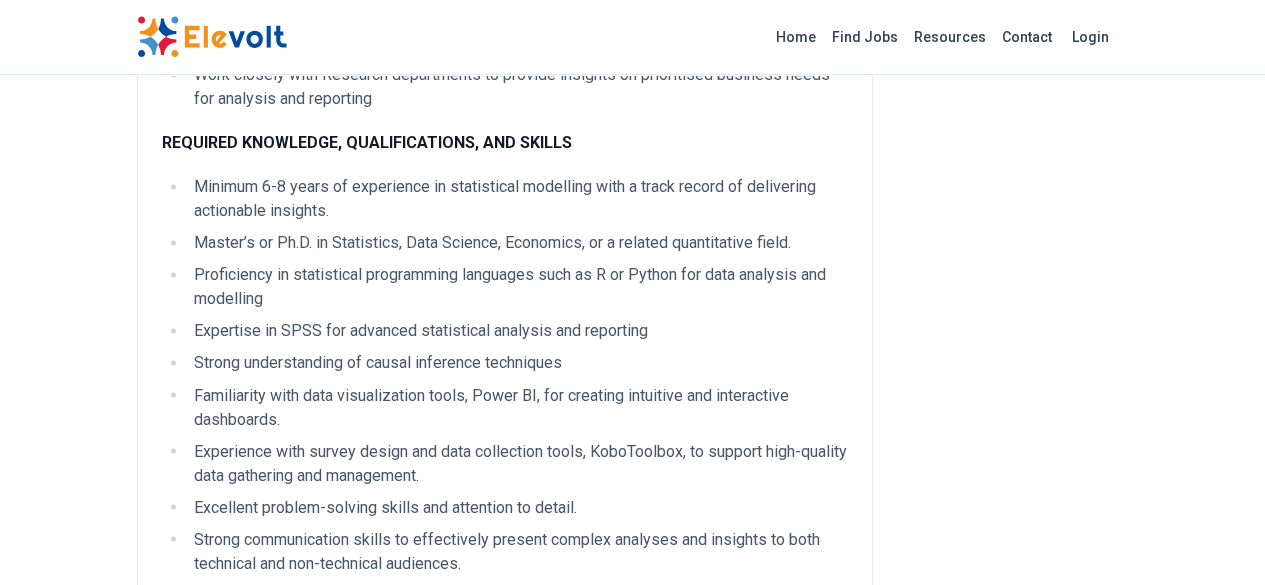 click on "World Vision We believe every child matters. Our goal is to ensure all children live life in all its fullness. To achieve this, we work in remote and hard to reach areas to find solutions to health, education, foo... All Careers" at bounding box center [1005, 575] 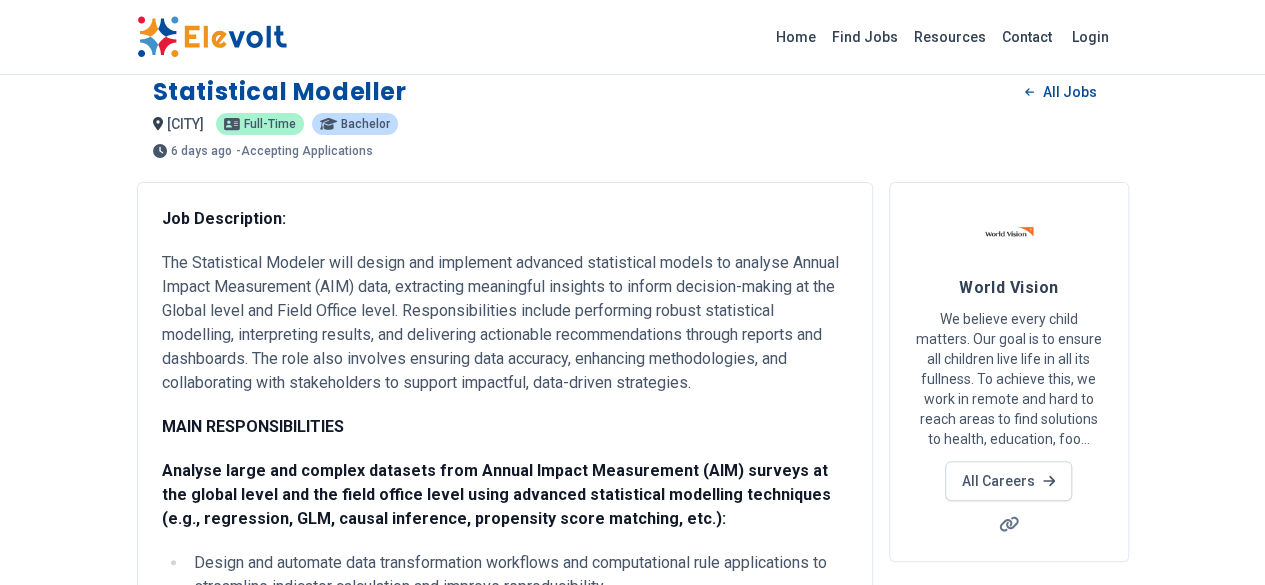 scroll, scrollTop: 0, scrollLeft: 0, axis: both 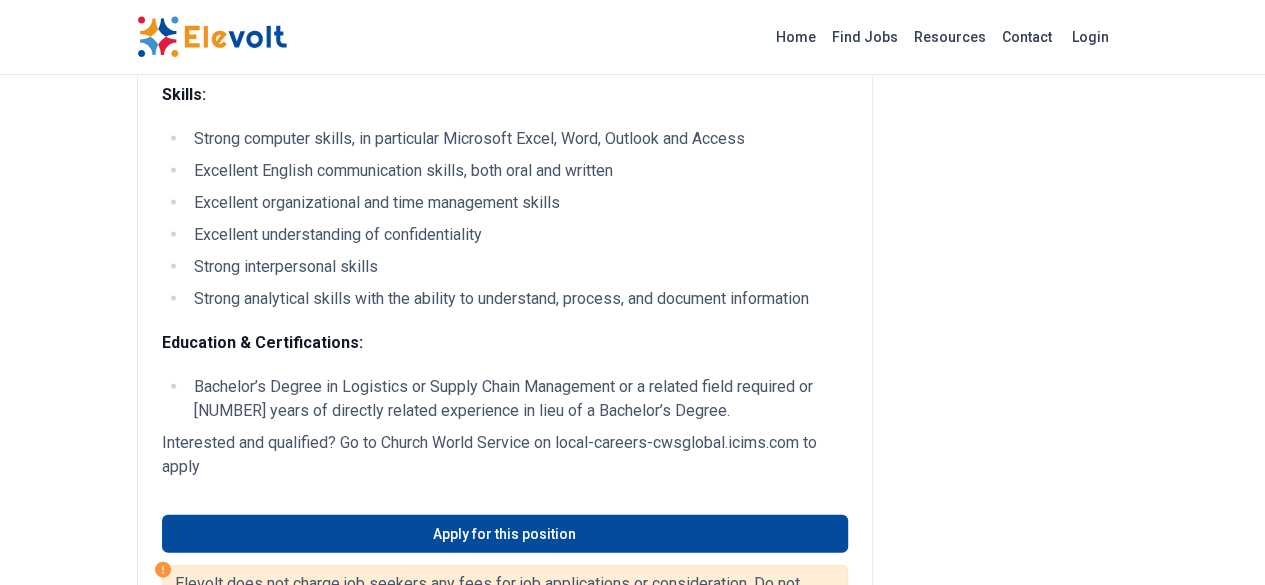 click on "Church World Service Church World Service was born in 1946, in the aftermath of World War II. Seventeen denominations came together to form an agency "to do in partnership what none of us could hope to do as well alone." ... All Careers" at bounding box center [1005, 141] 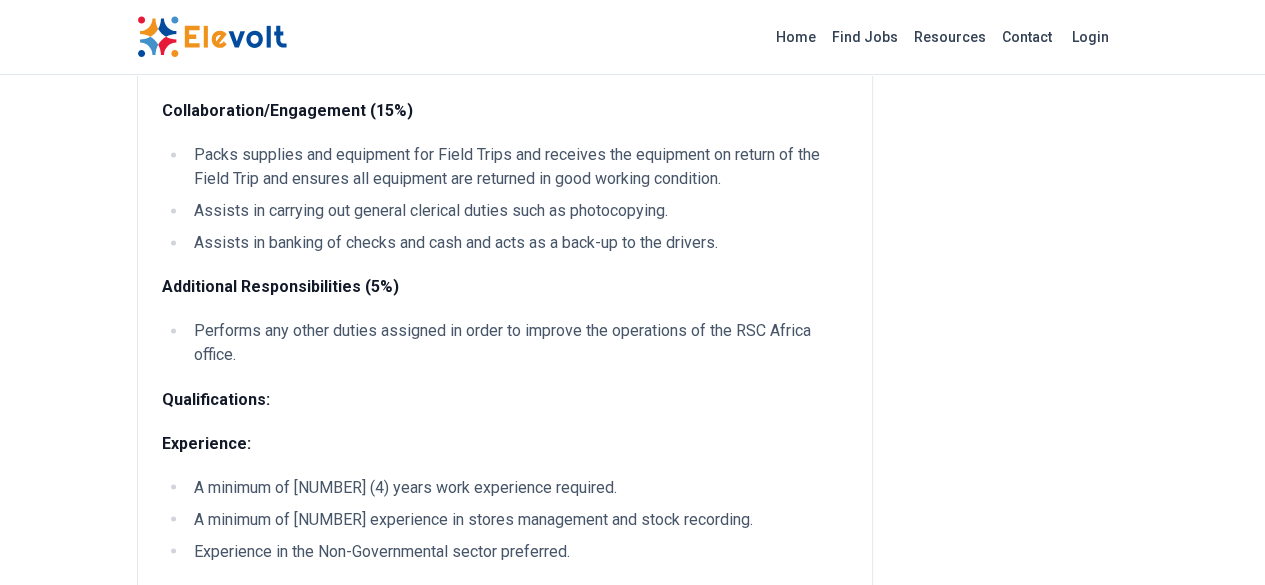 scroll, scrollTop: 1800, scrollLeft: 0, axis: vertical 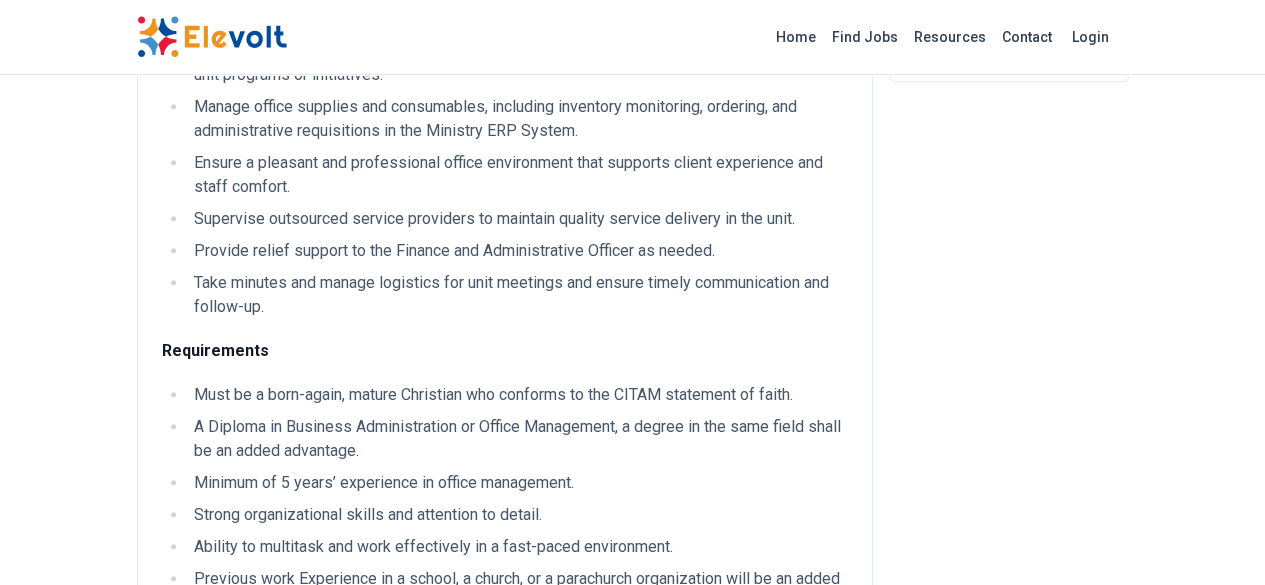 click on "Key duties and responsibilities:
Provide general administrative support including answering calls, scheduling appointments, managing correspondence, and welcoming visitors with excellent customer service.
Maintain organized office systems such as files, records, databases, and the campus calendar to ensure smooth operations.
Assist in document and report preparation including typing, editing, formatting, and generating reports using relevant software.
Support logistics and coordination for meetings, travel arrangements, accommodations, and unit programs or initiatives.
Manage office supplies and consumables, including inventory monitoring, ordering, and administrative requisitions in the Ministry ERP System.
Ensure a pleasant and professional office environment that supports client experience and staff comfort.
Supervise outsourced service providers to maintain quality service delivery in the unit.
Provide relief support to the Finance and Administrative Officer as needed." at bounding box center (509, 1029) 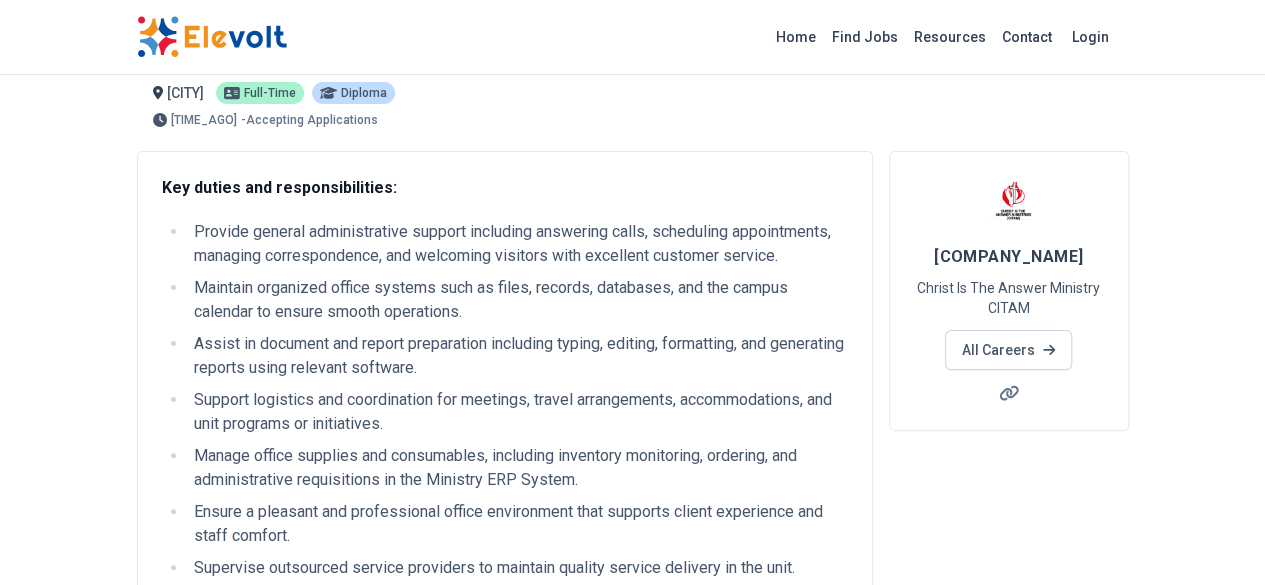 scroll, scrollTop: 0, scrollLeft: 0, axis: both 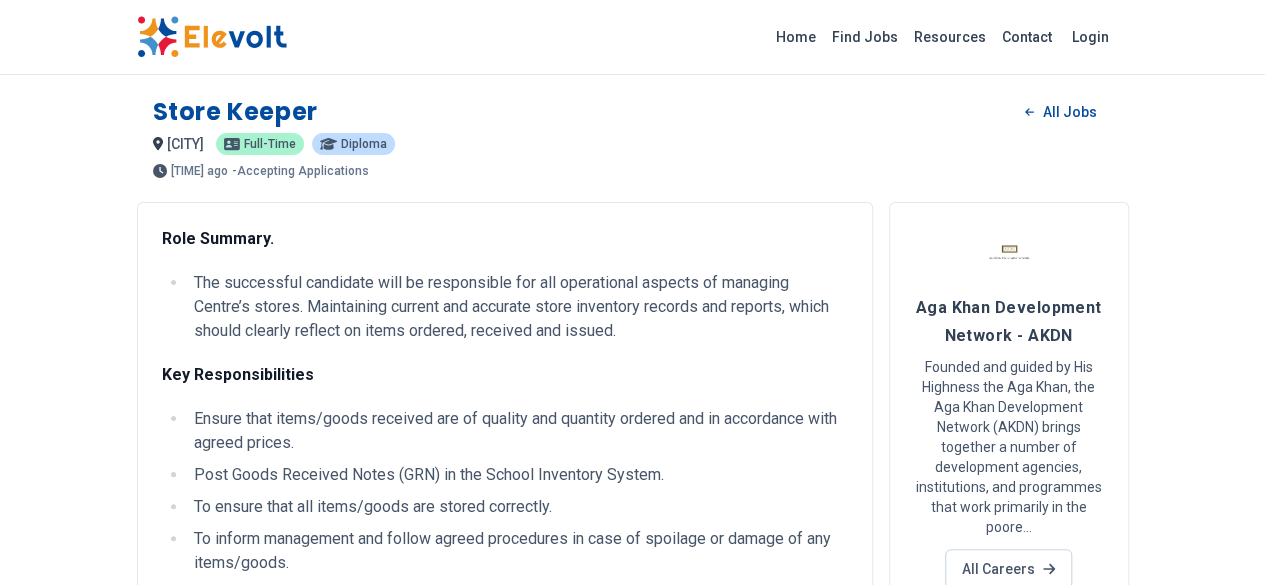 drag, startPoint x: 878, startPoint y: 175, endPoint x: 924, endPoint y: 118, distance: 73.24616 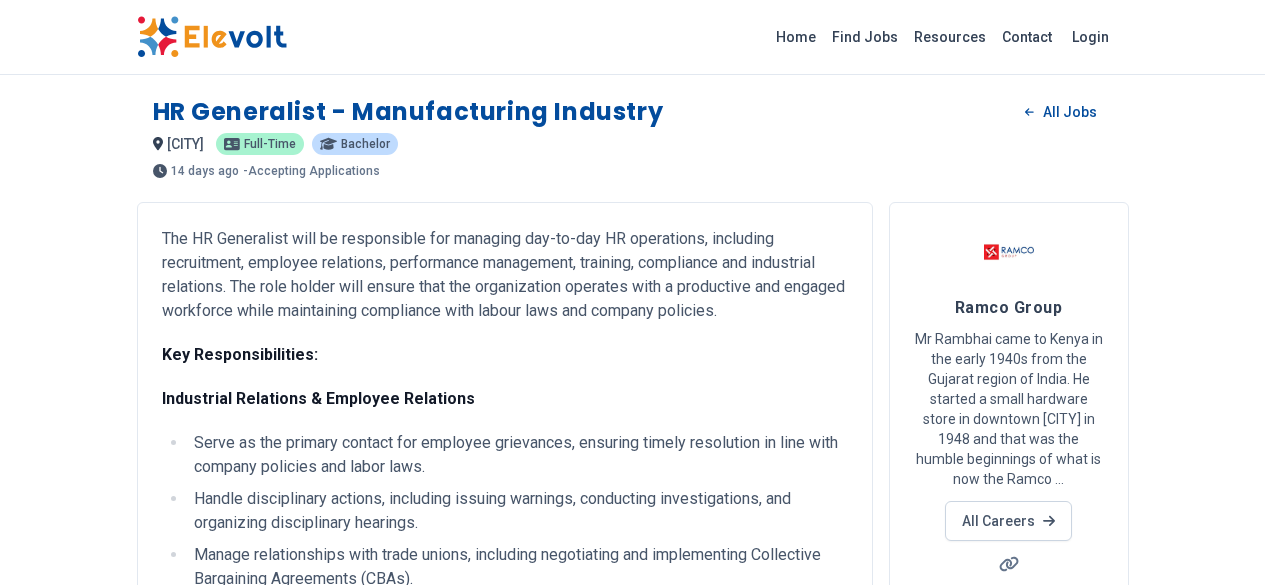 scroll, scrollTop: 0, scrollLeft: 0, axis: both 